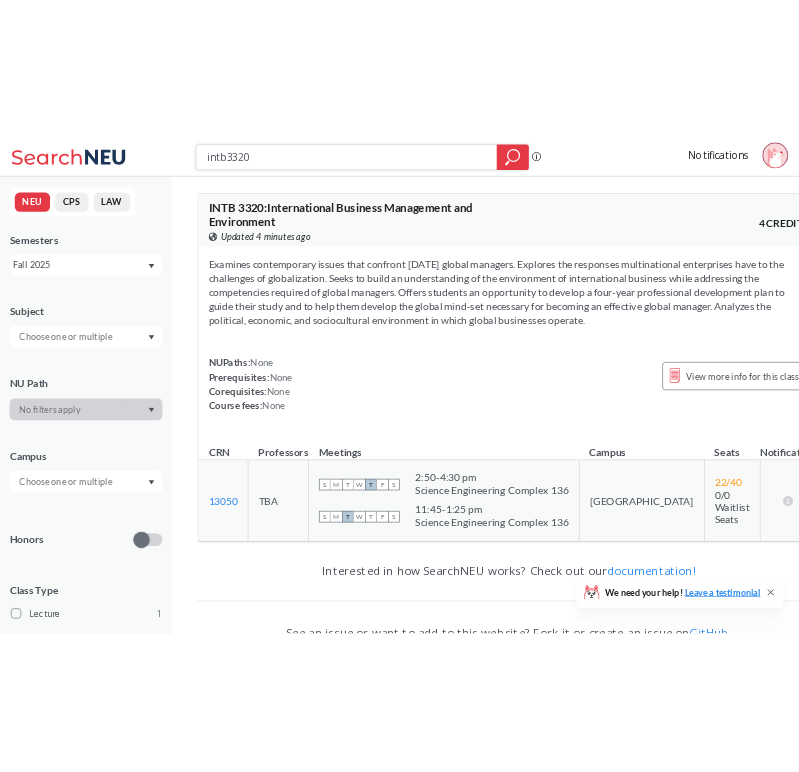 scroll, scrollTop: 0, scrollLeft: 0, axis: both 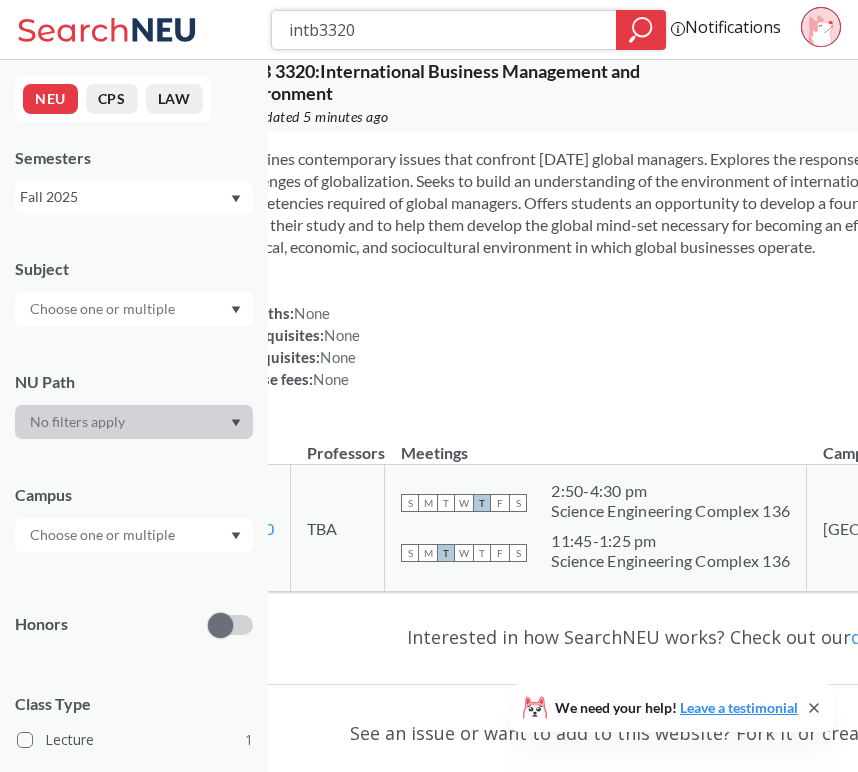 drag, startPoint x: 385, startPoint y: 30, endPoint x: 243, endPoint y: 30, distance: 142 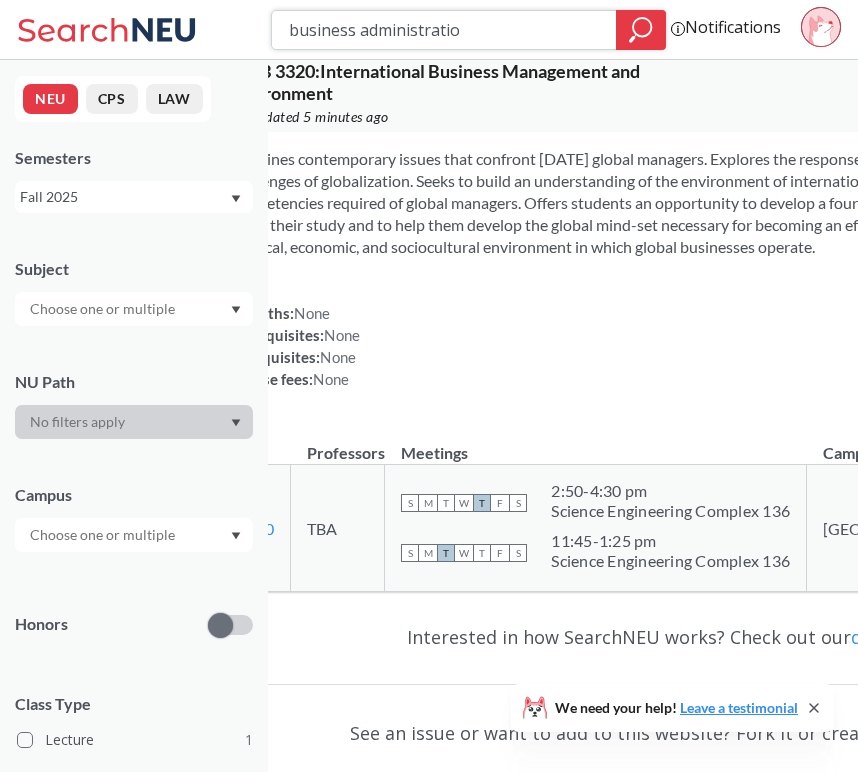 type on "business administration" 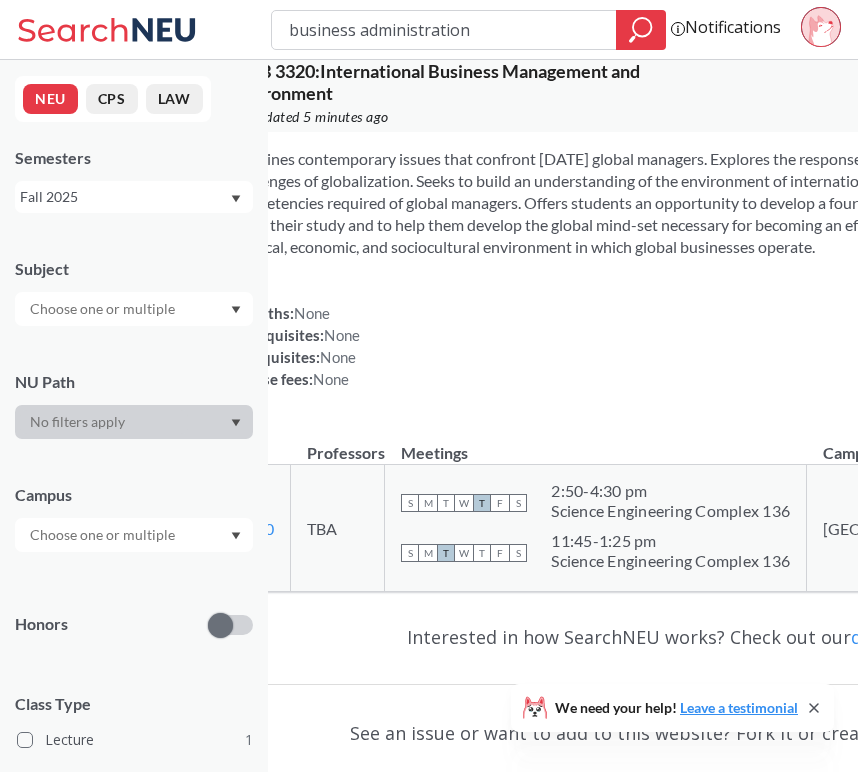 scroll, scrollTop: 0, scrollLeft: 0, axis: both 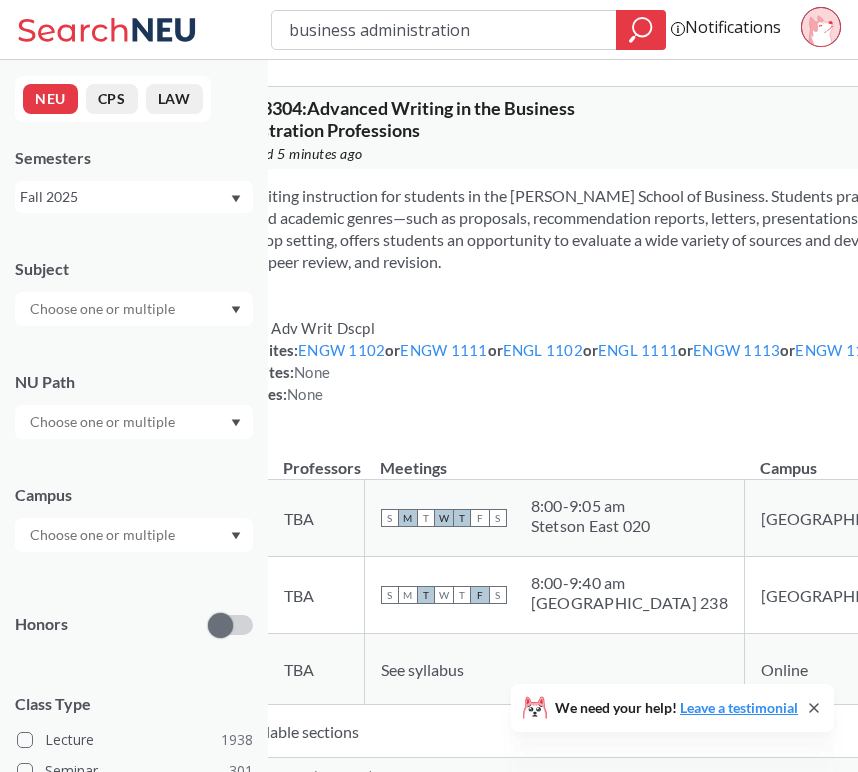click at bounding box center (104, 309) 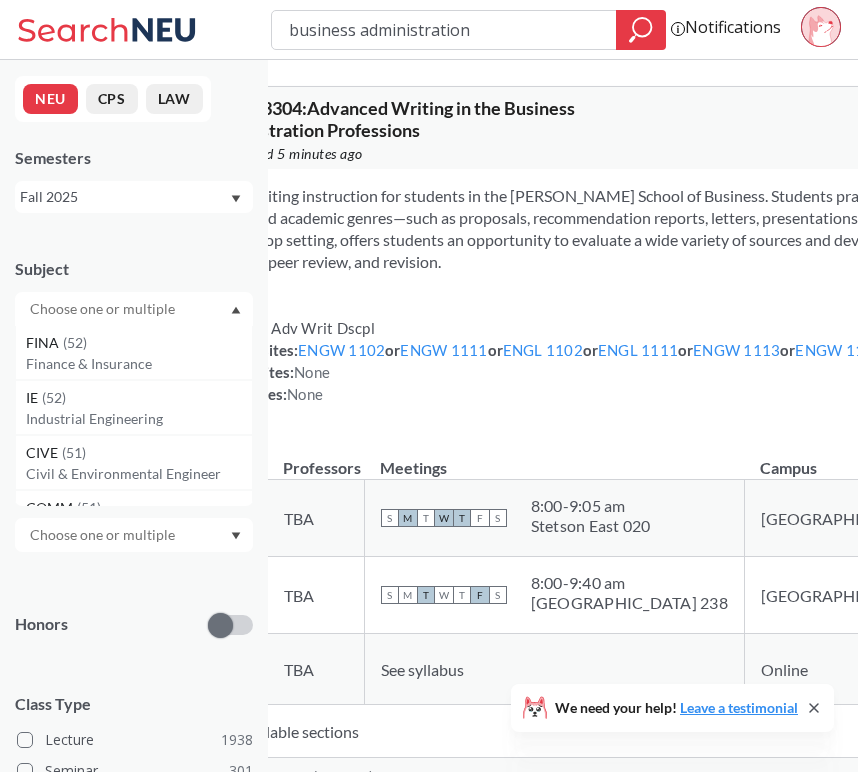 scroll, scrollTop: 548, scrollLeft: 0, axis: vertical 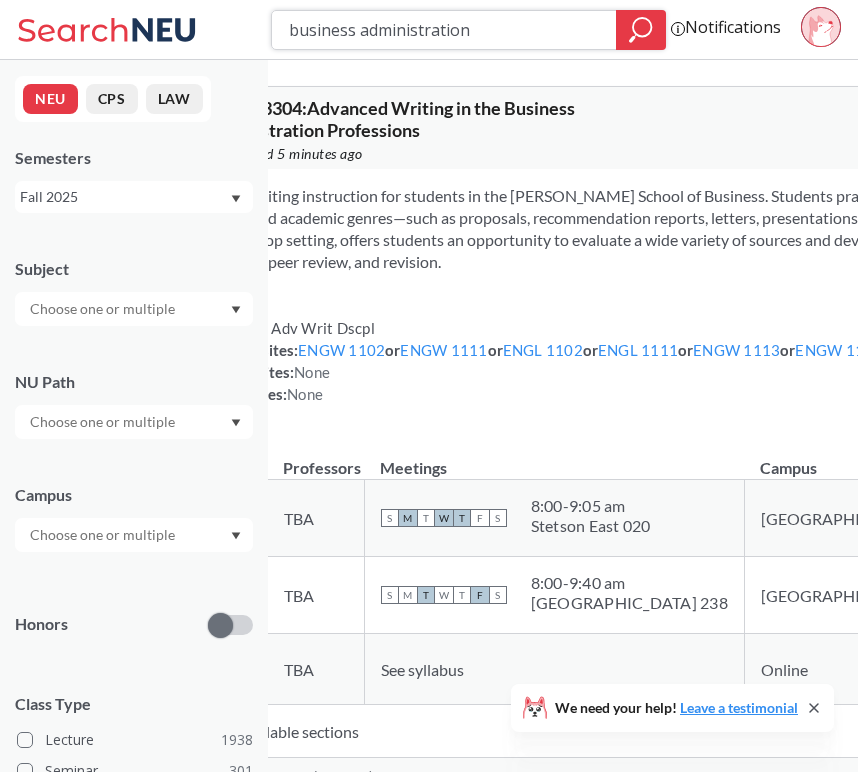 drag, startPoint x: 491, startPoint y: 41, endPoint x: 191, endPoint y: 33, distance: 300.10666 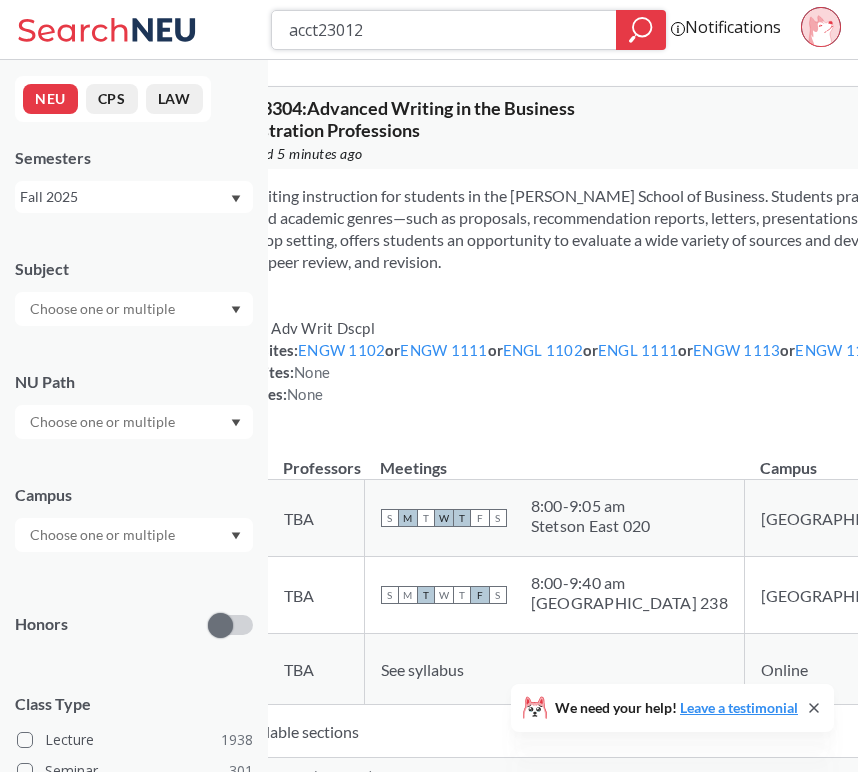 type on "acct2301" 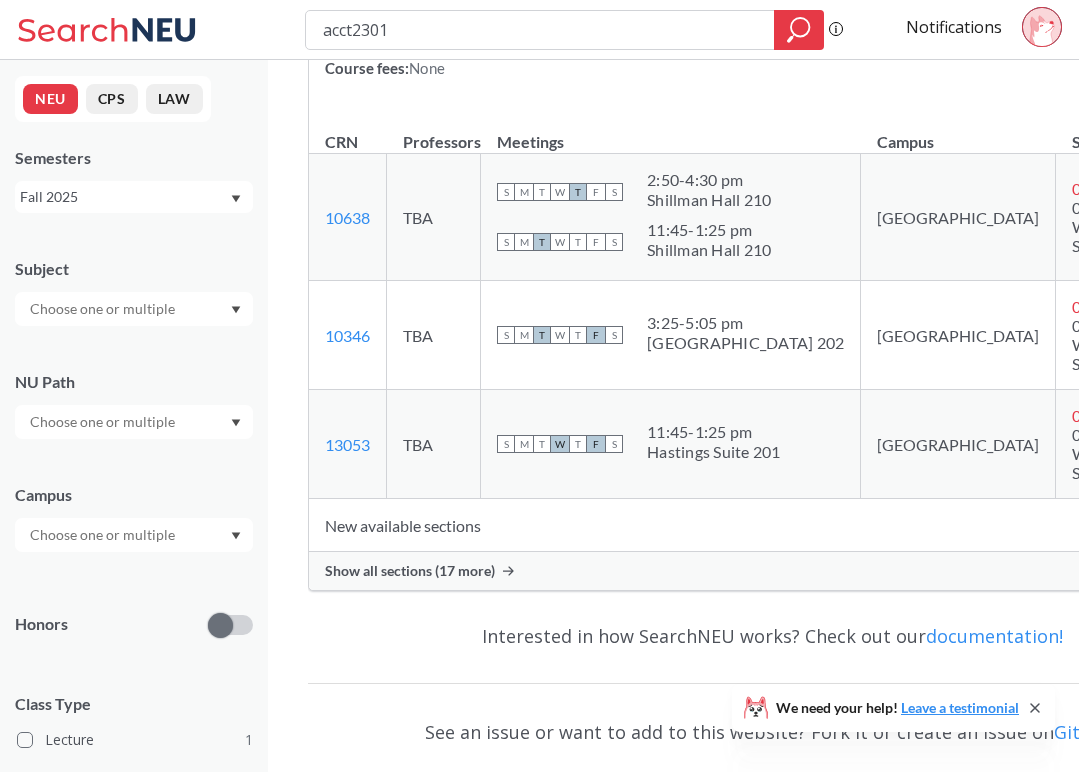 scroll, scrollTop: 328, scrollLeft: 0, axis: vertical 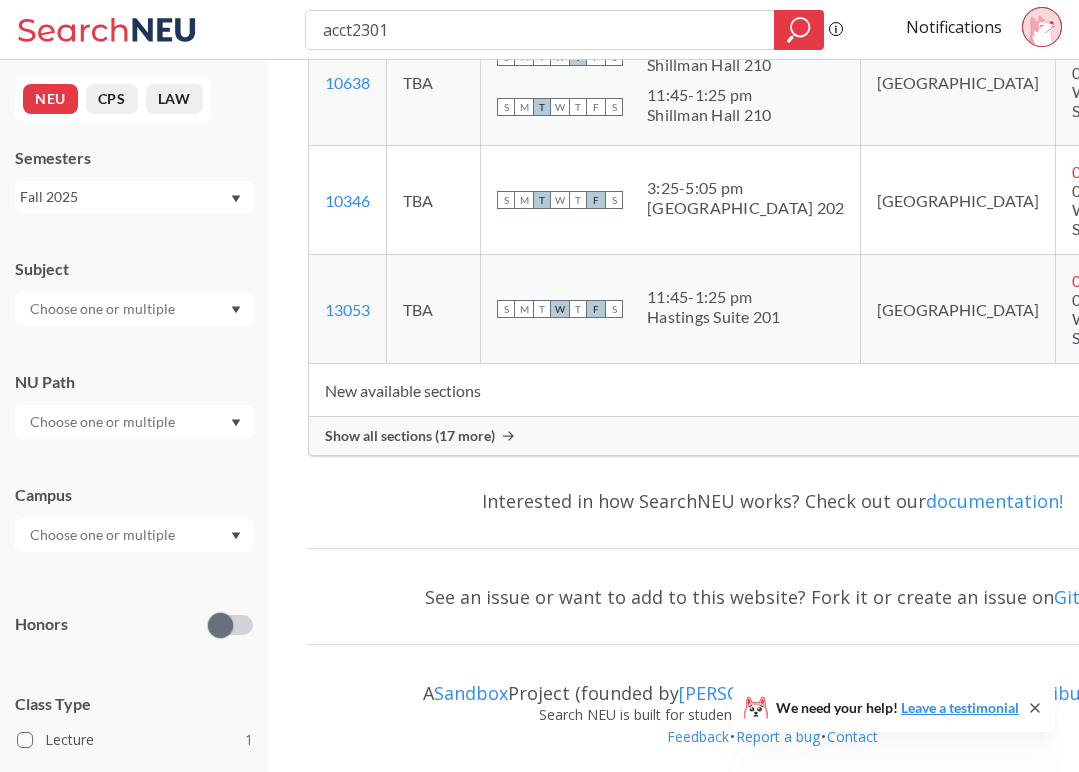 click on "Show all sections (17 more)" at bounding box center (410, 436) 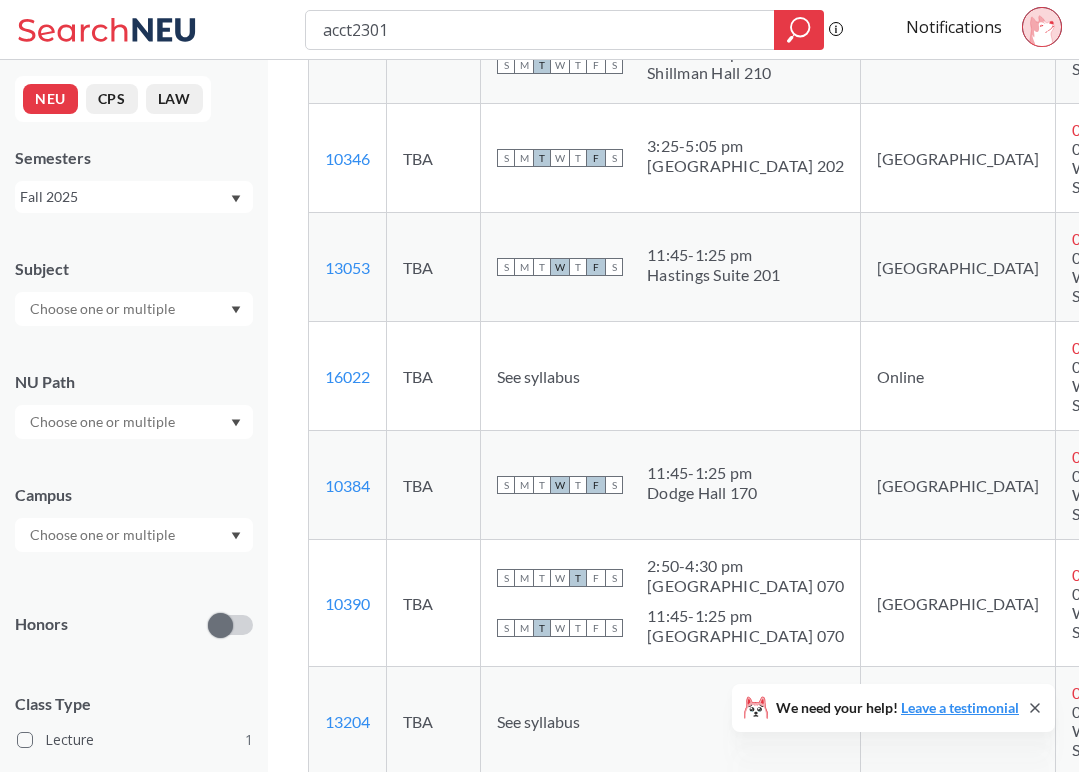 scroll, scrollTop: 505, scrollLeft: 0, axis: vertical 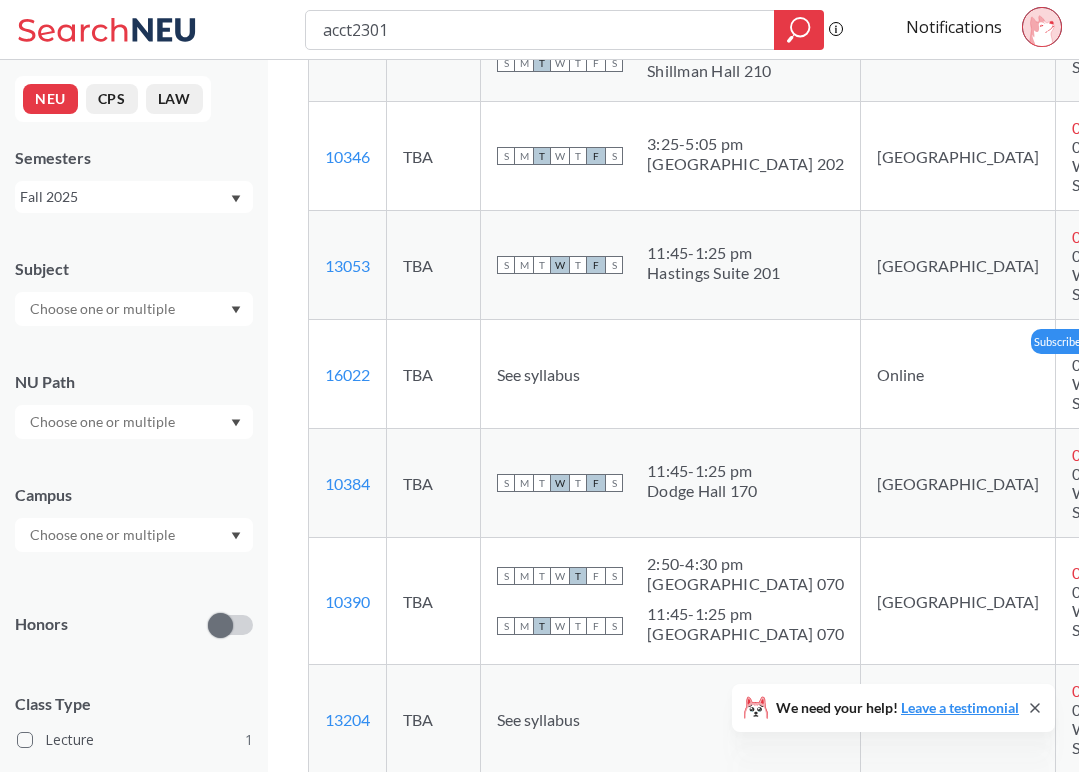 click at bounding box center [1194, 374] 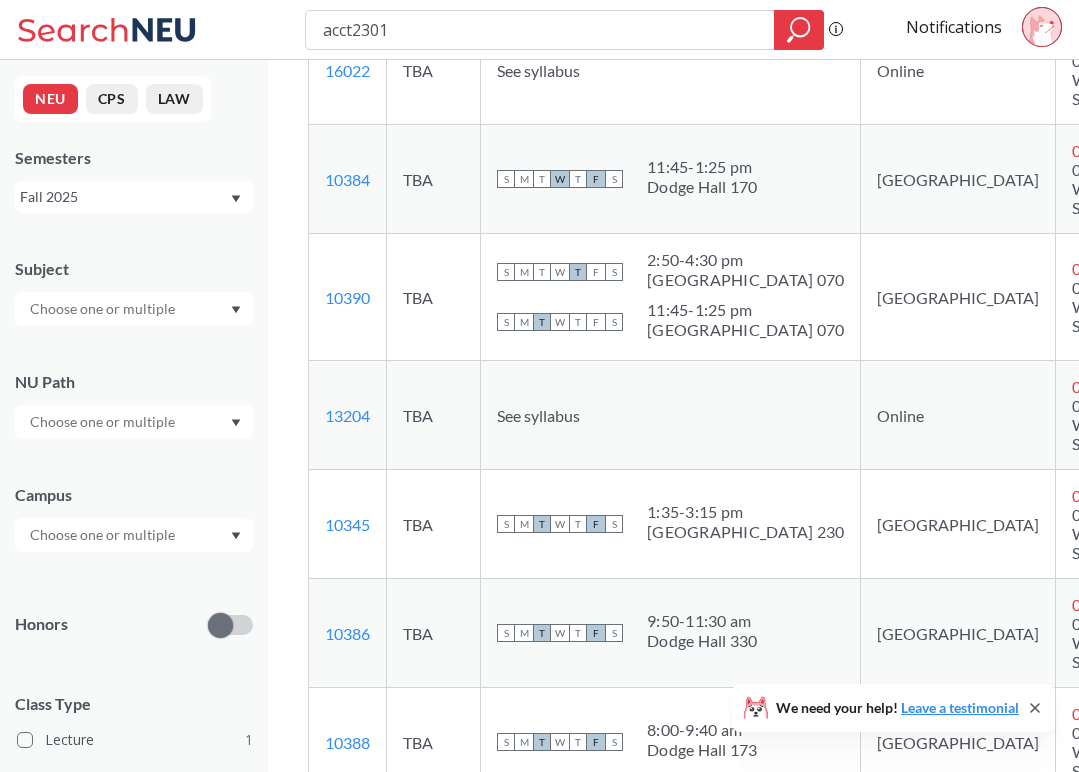 scroll, scrollTop: 876, scrollLeft: 0, axis: vertical 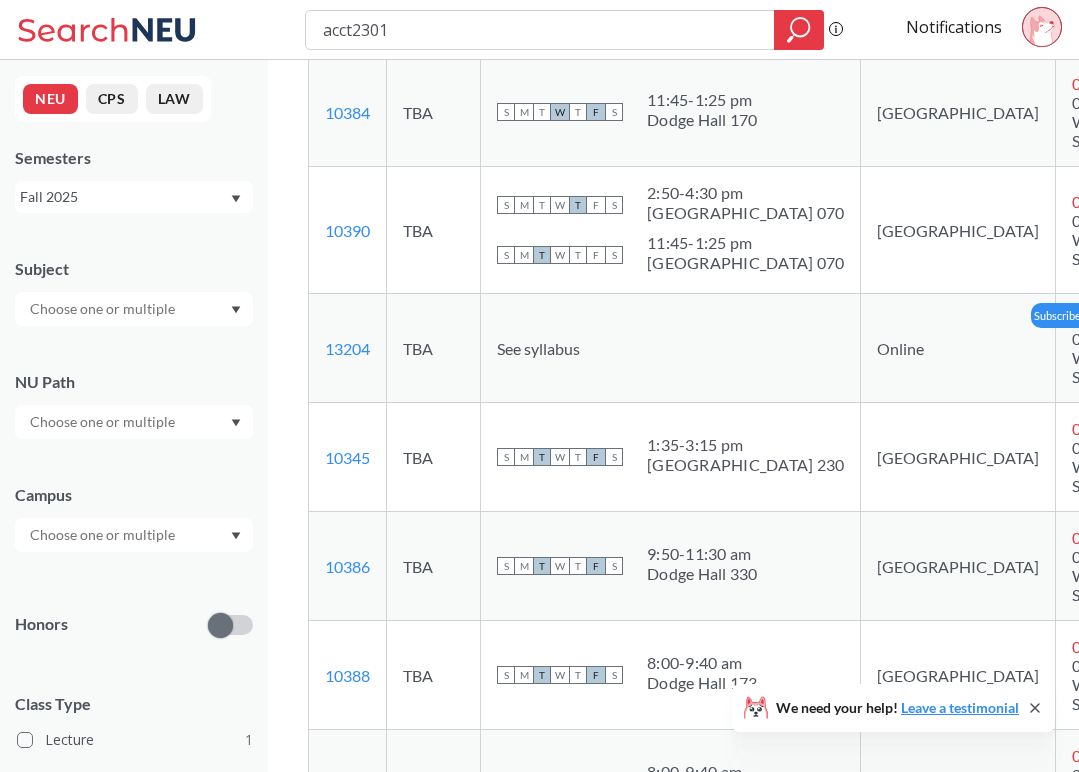 click at bounding box center (1194, 348) 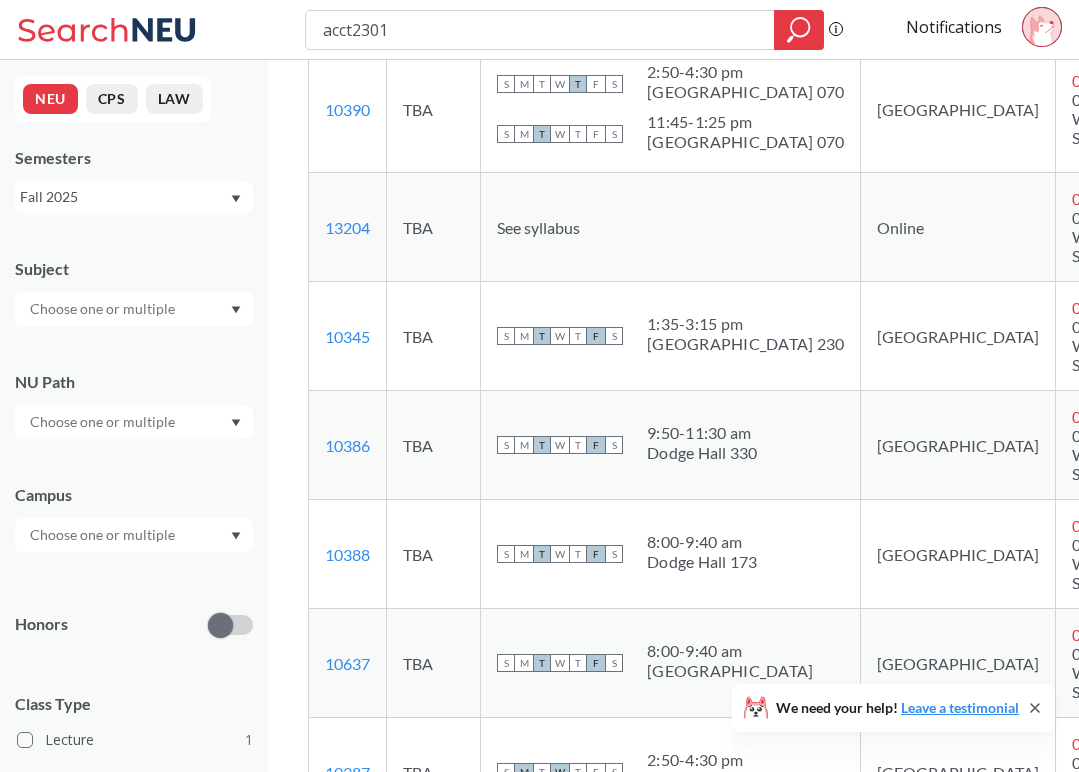 scroll, scrollTop: 1070, scrollLeft: 0, axis: vertical 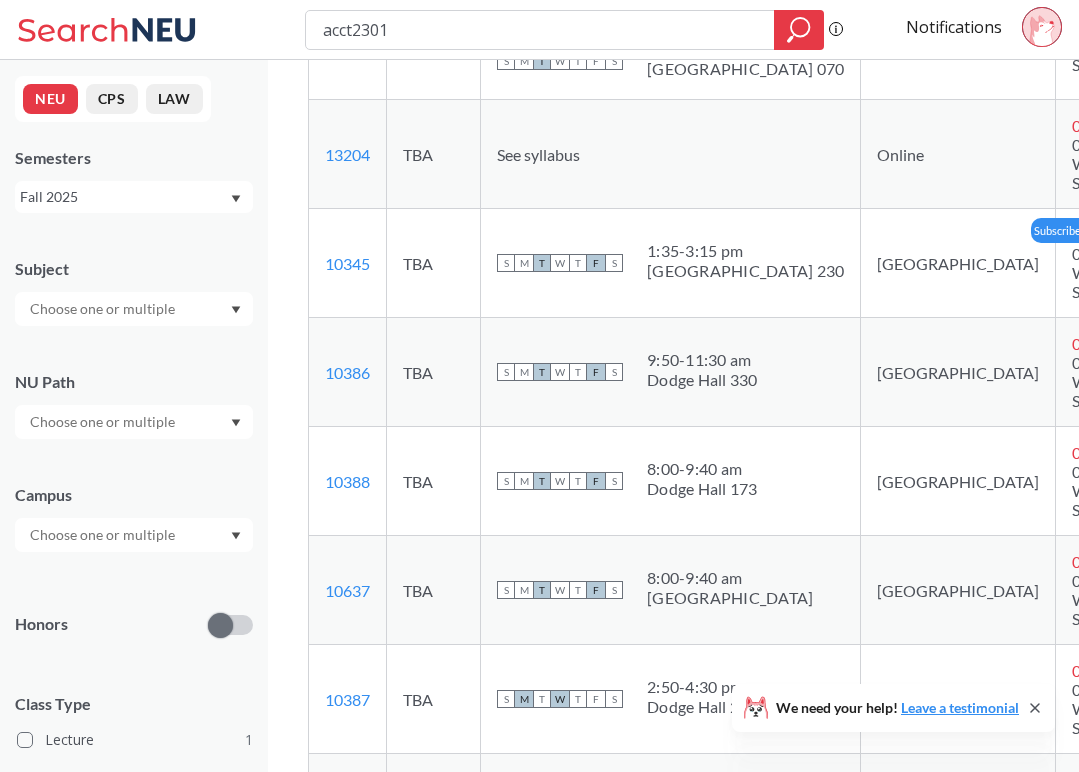 click at bounding box center (1194, 263) 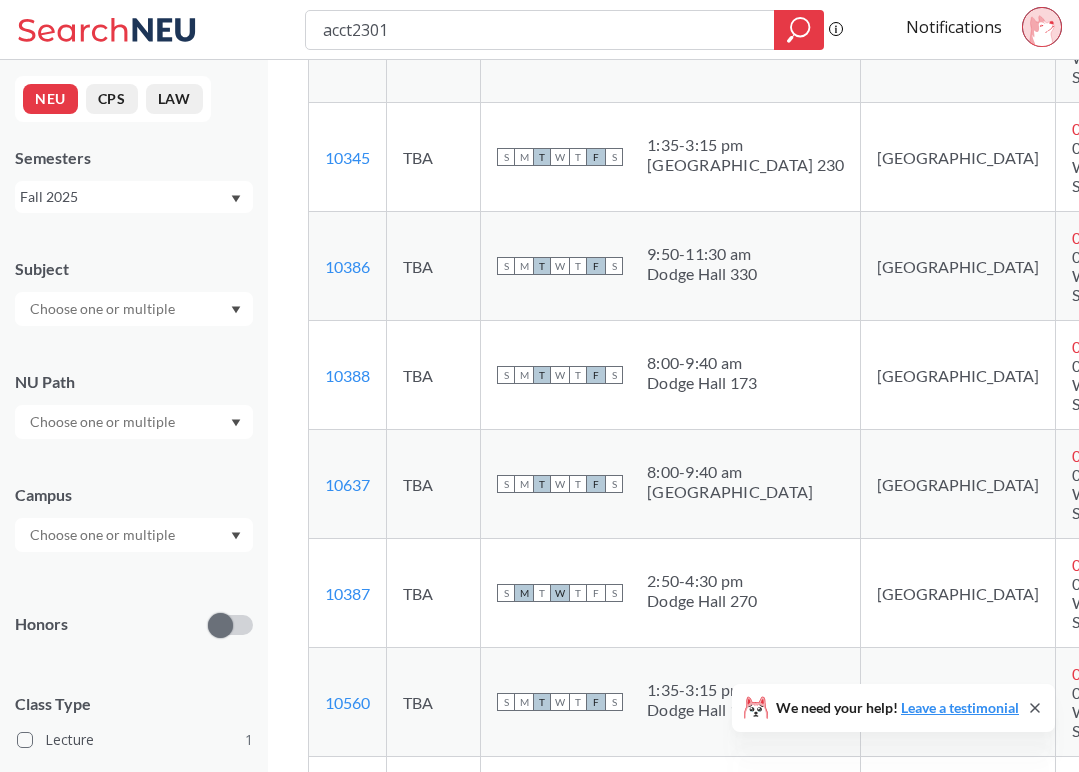 scroll, scrollTop: 1178, scrollLeft: 0, axis: vertical 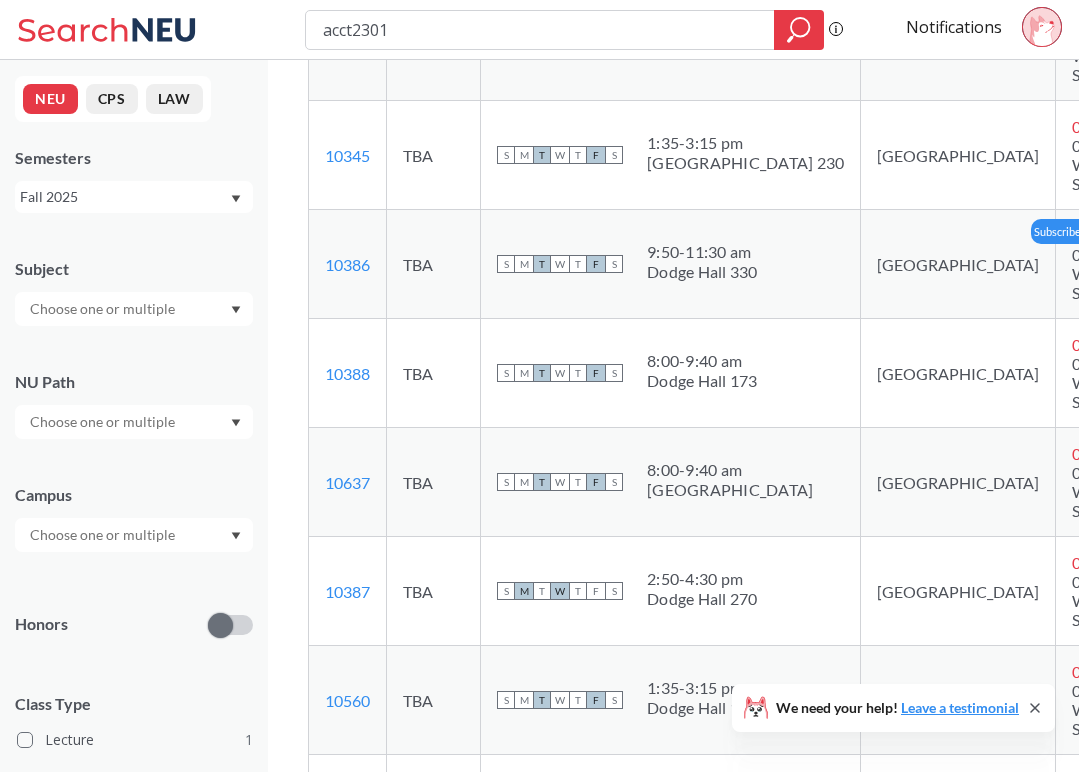 click at bounding box center (1184, 264) 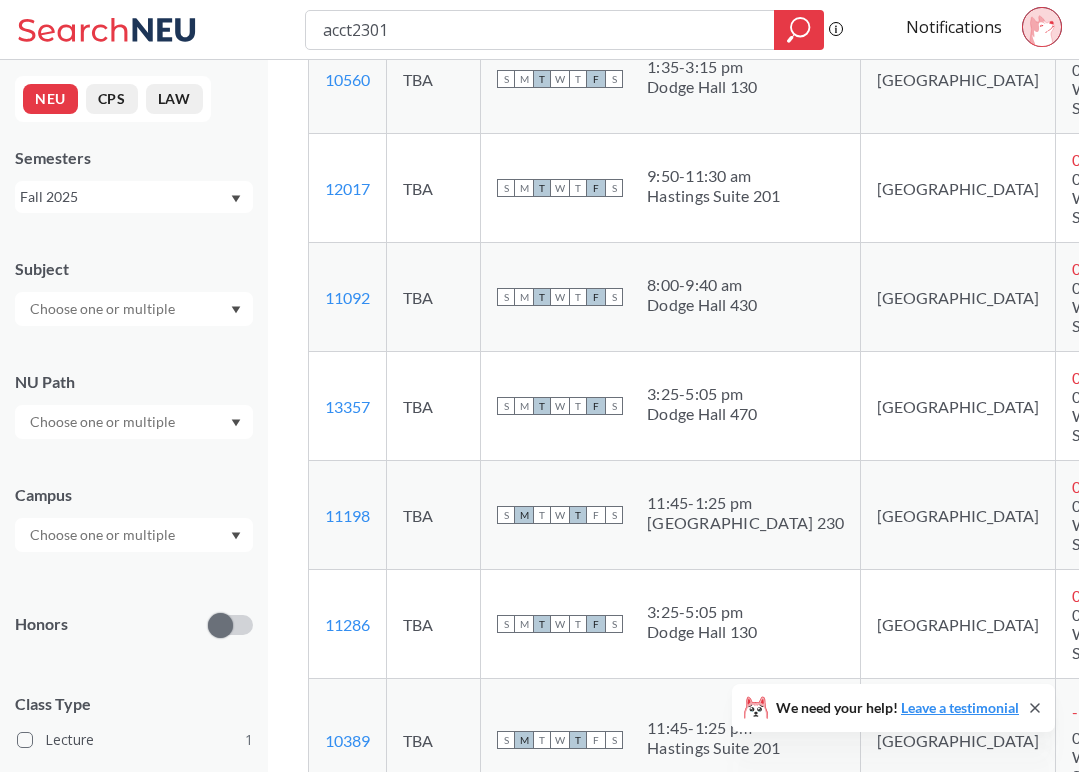 scroll, scrollTop: 1812, scrollLeft: 0, axis: vertical 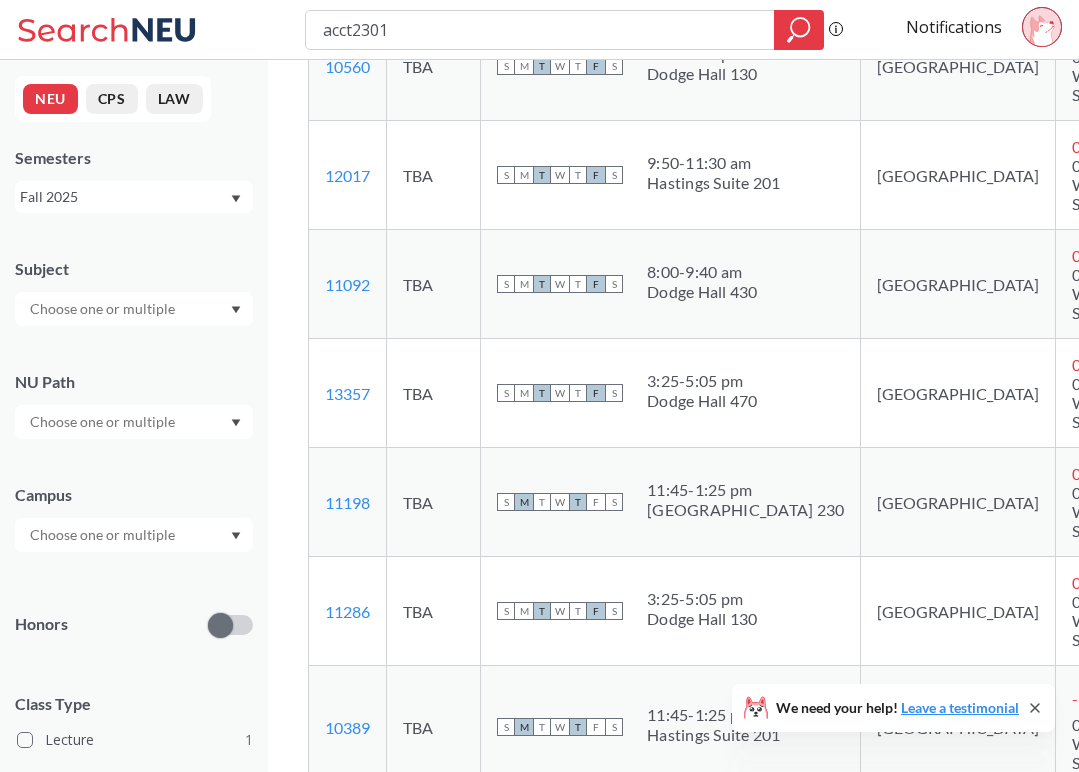 click at bounding box center (1184, 66) 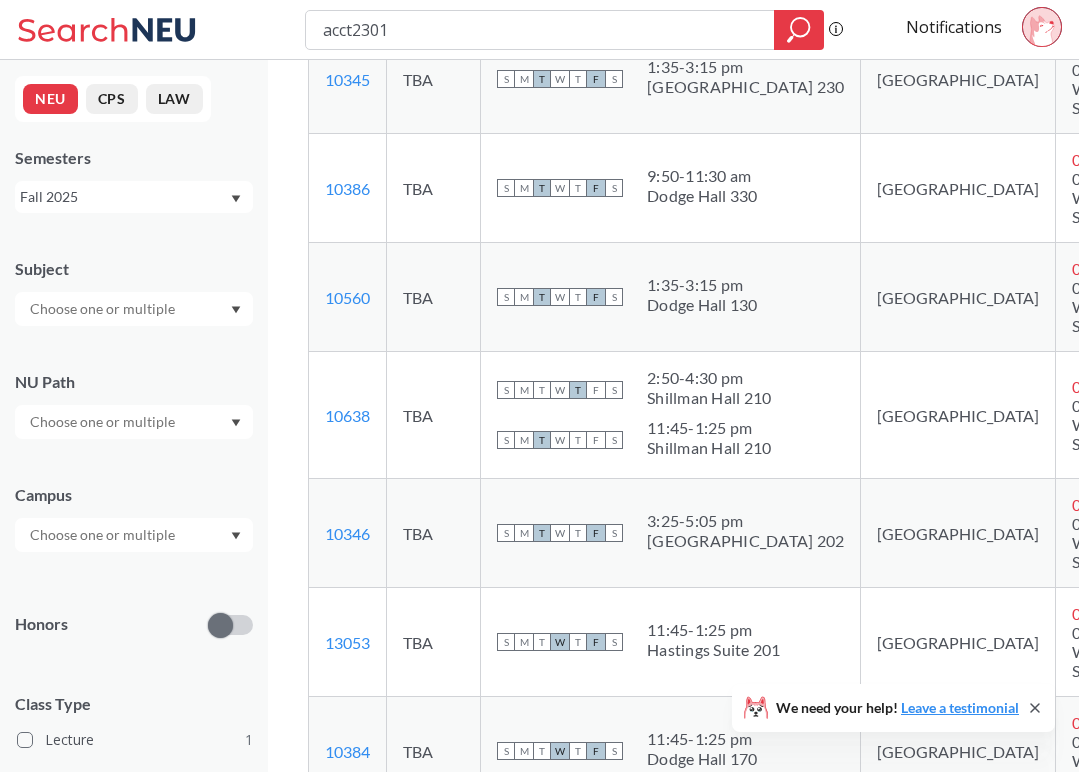 scroll, scrollTop: 650, scrollLeft: 0, axis: vertical 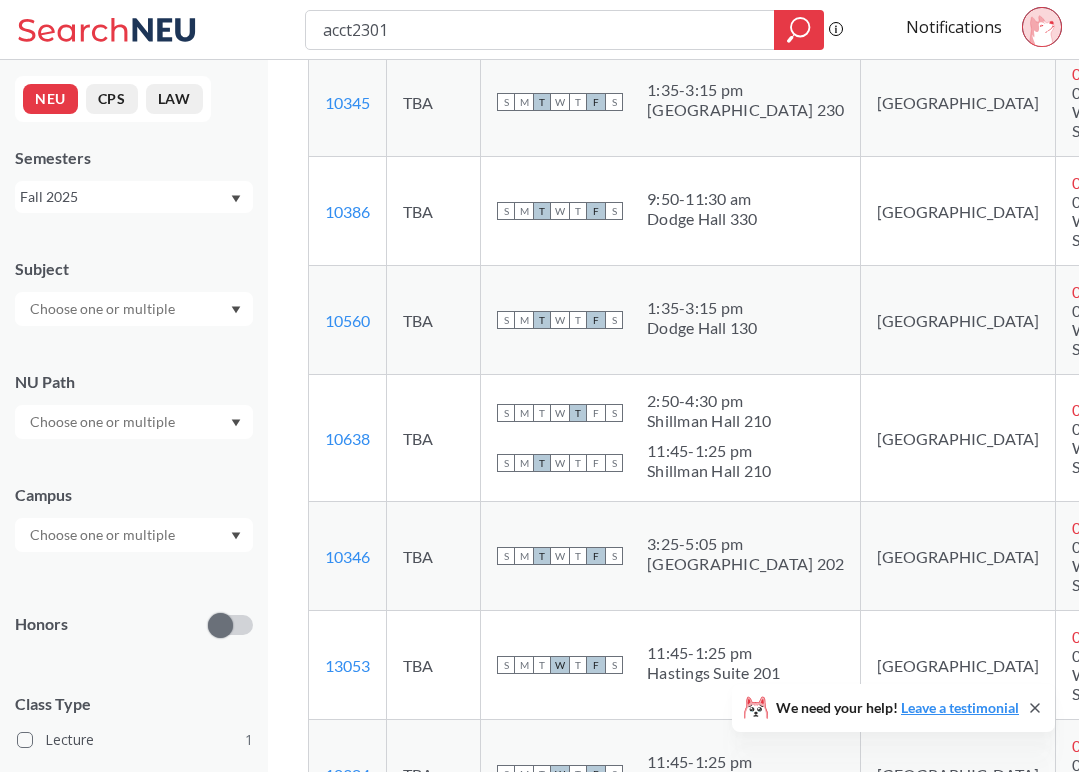 click at bounding box center (1194, 211) 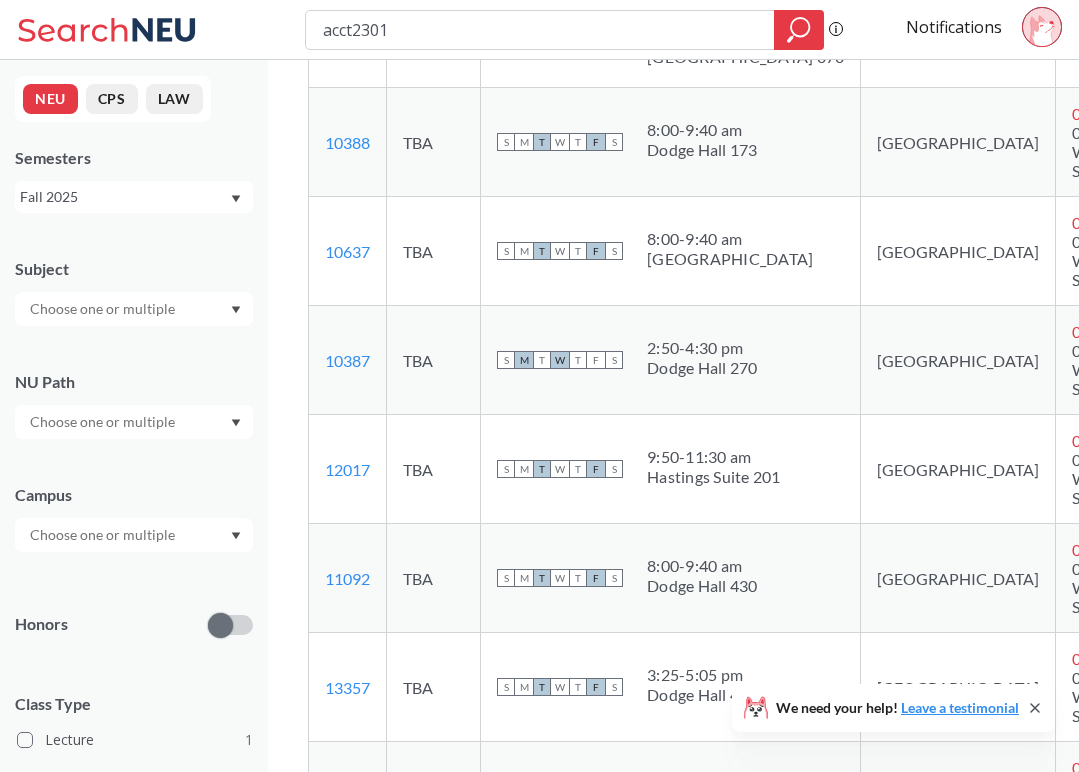 scroll, scrollTop: 1521, scrollLeft: 0, axis: vertical 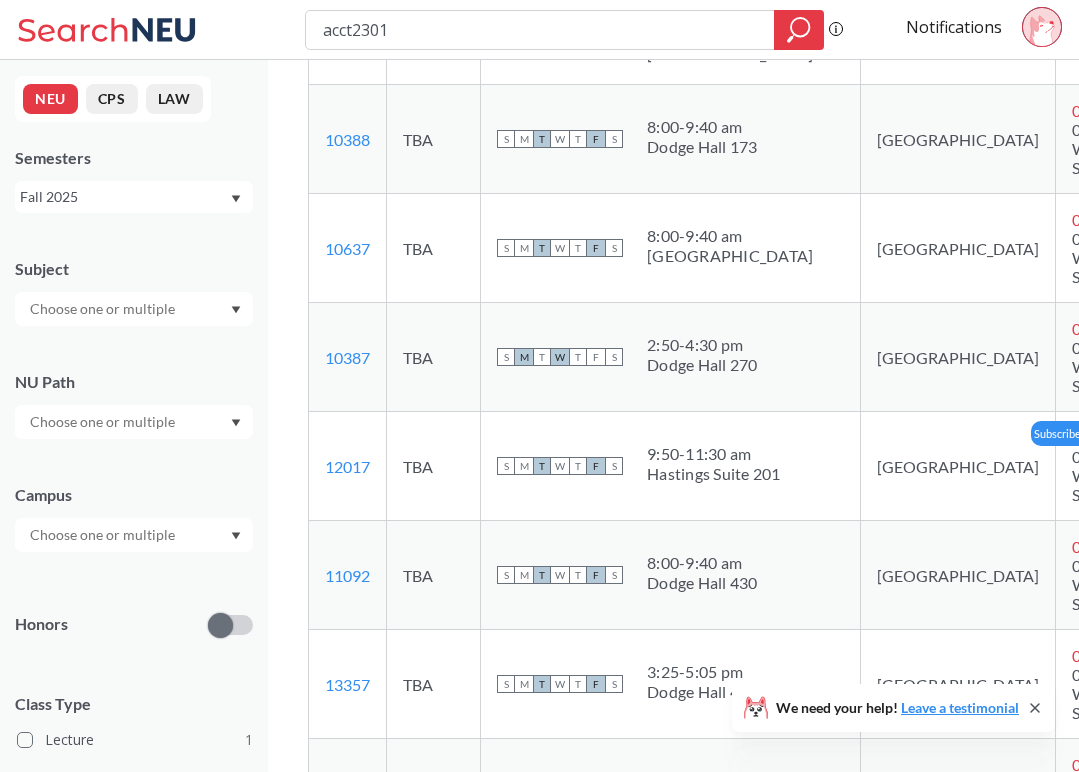 click at bounding box center [1184, 466] 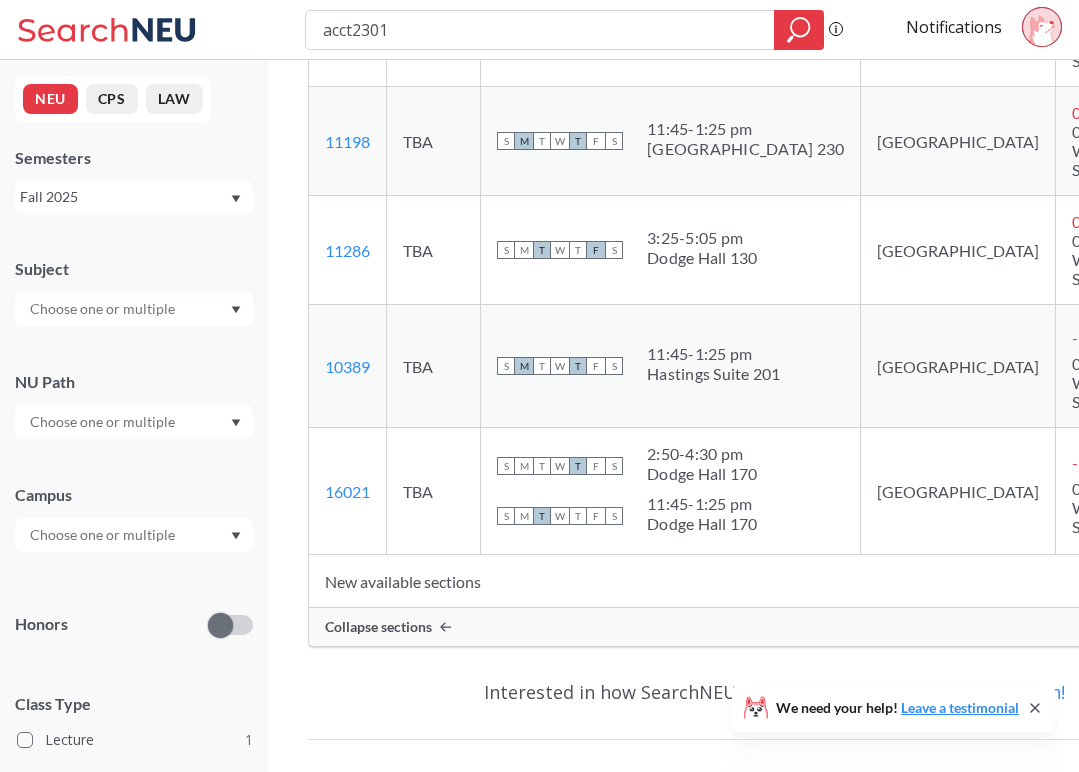 scroll, scrollTop: 2185, scrollLeft: 0, axis: vertical 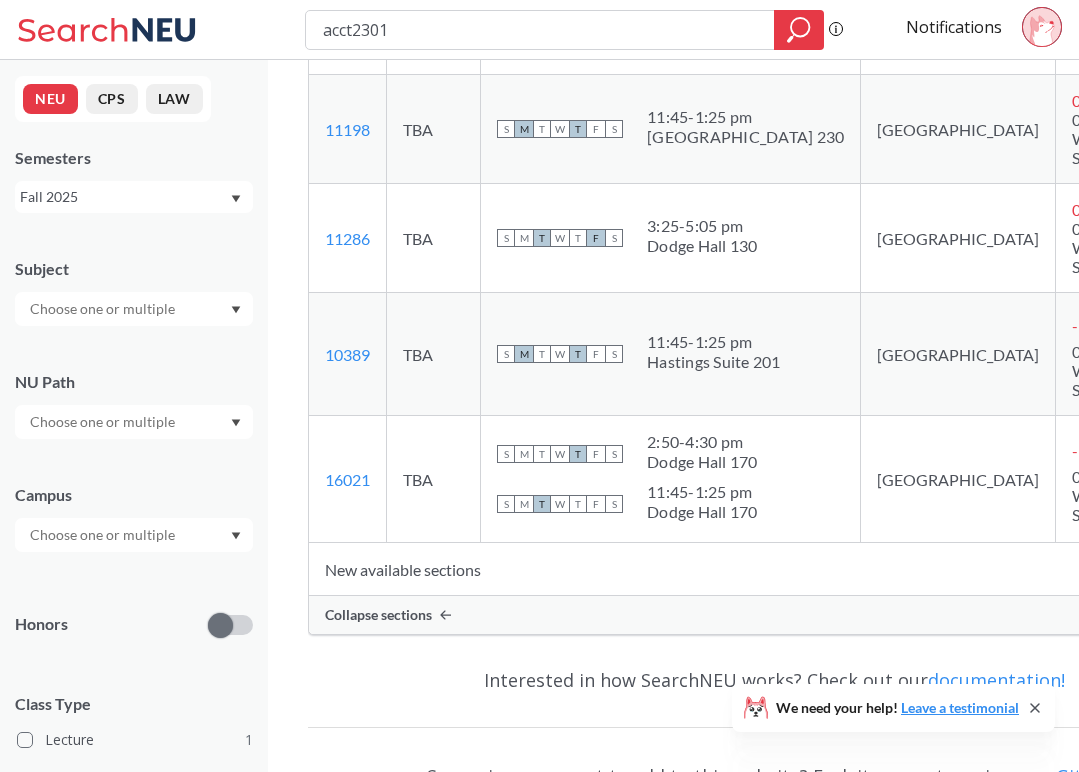click at bounding box center (1203, 569) 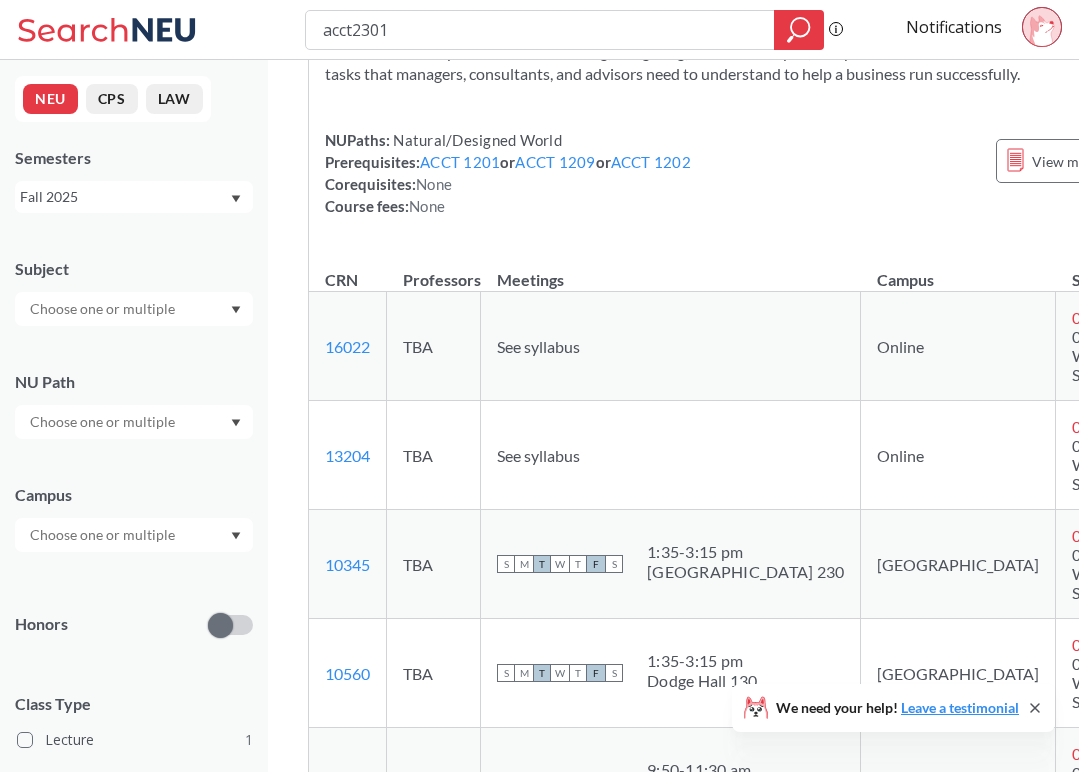 scroll, scrollTop: 180, scrollLeft: 0, axis: vertical 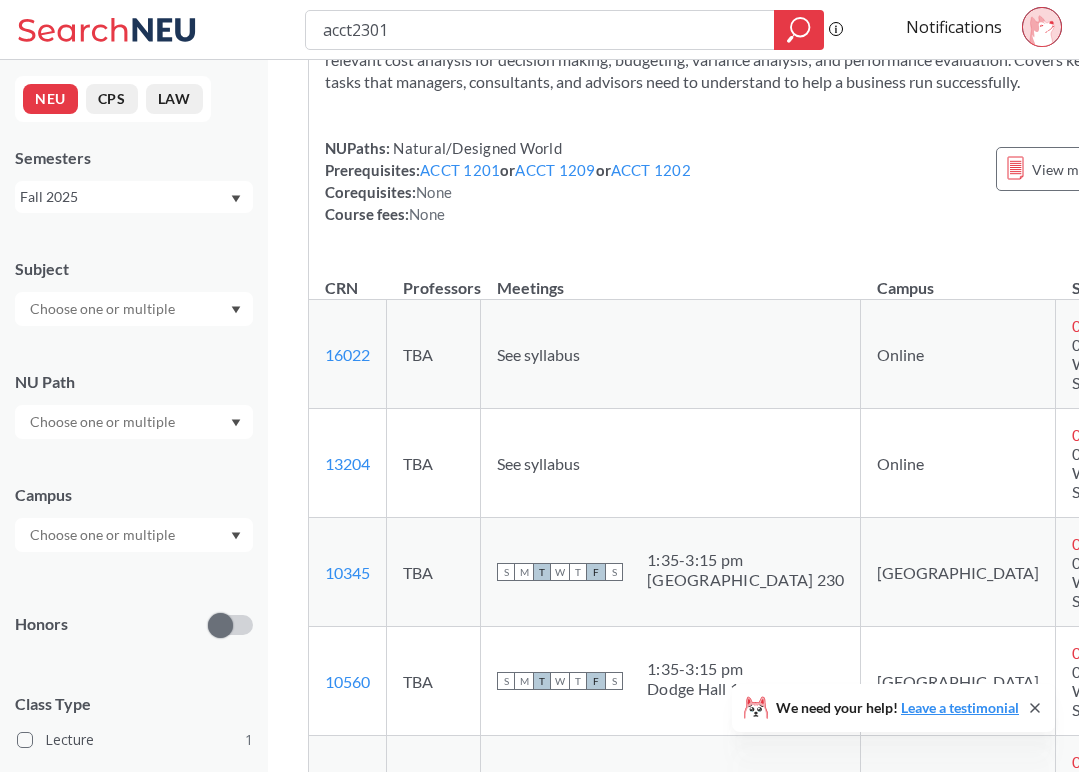 click 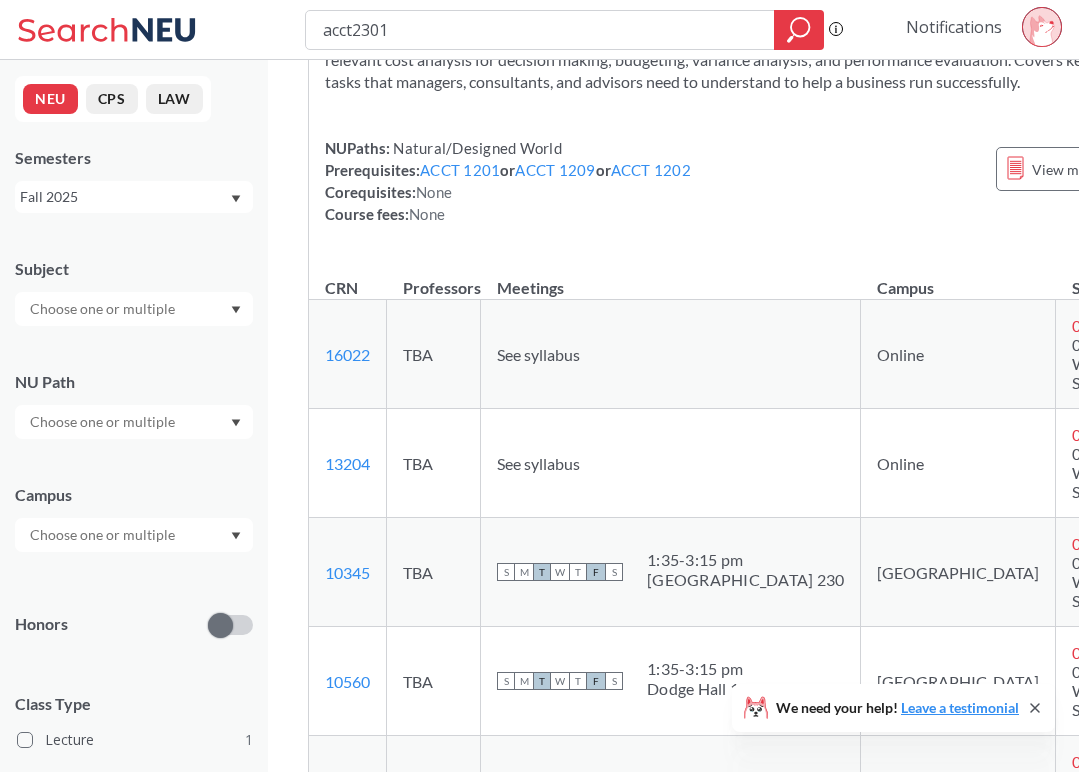 click on "Notifications" at bounding box center (954, 27) 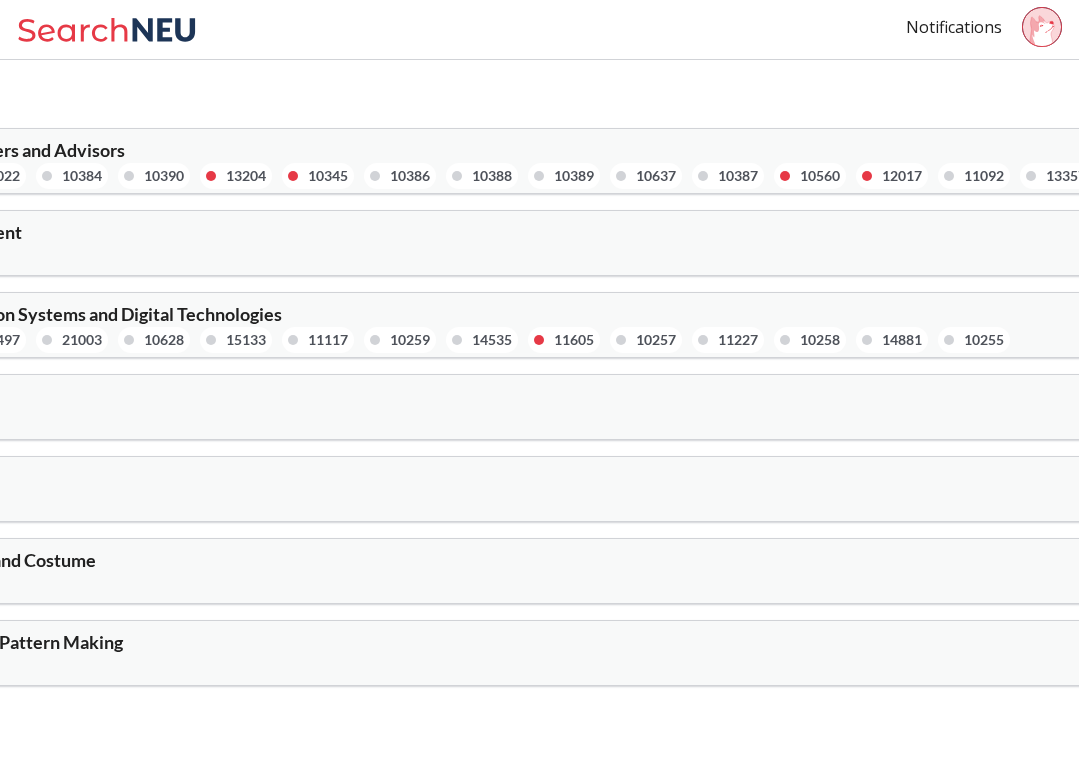 click 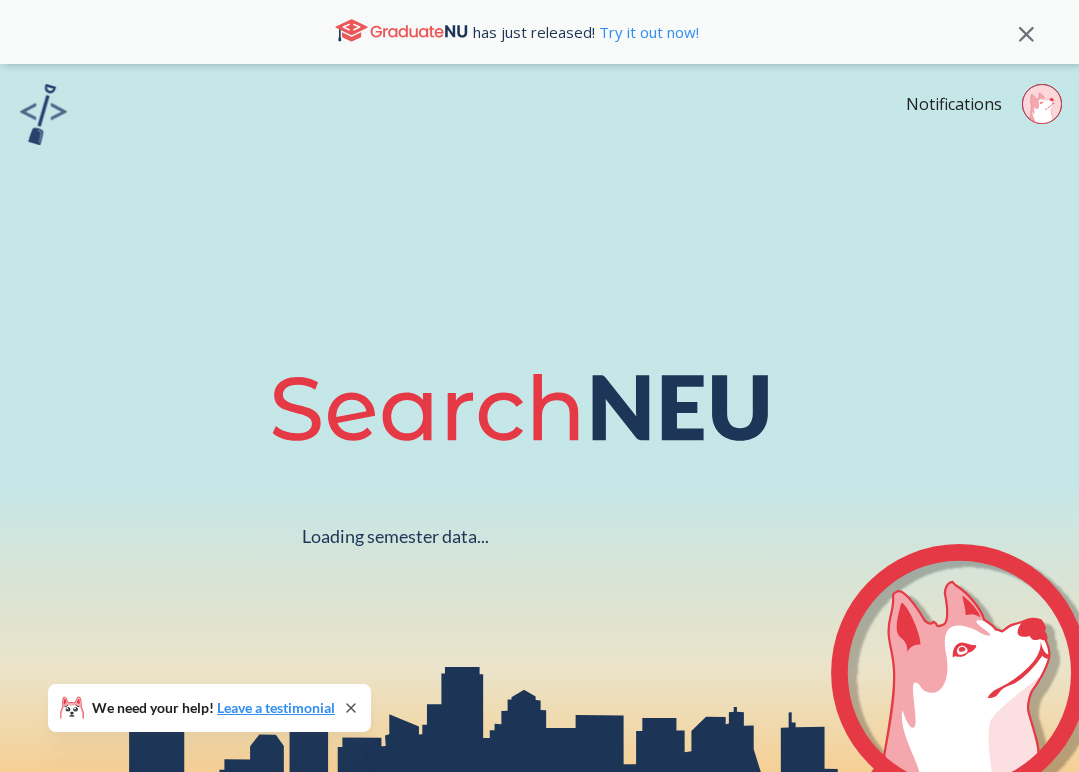 scroll, scrollTop: 0, scrollLeft: 0, axis: both 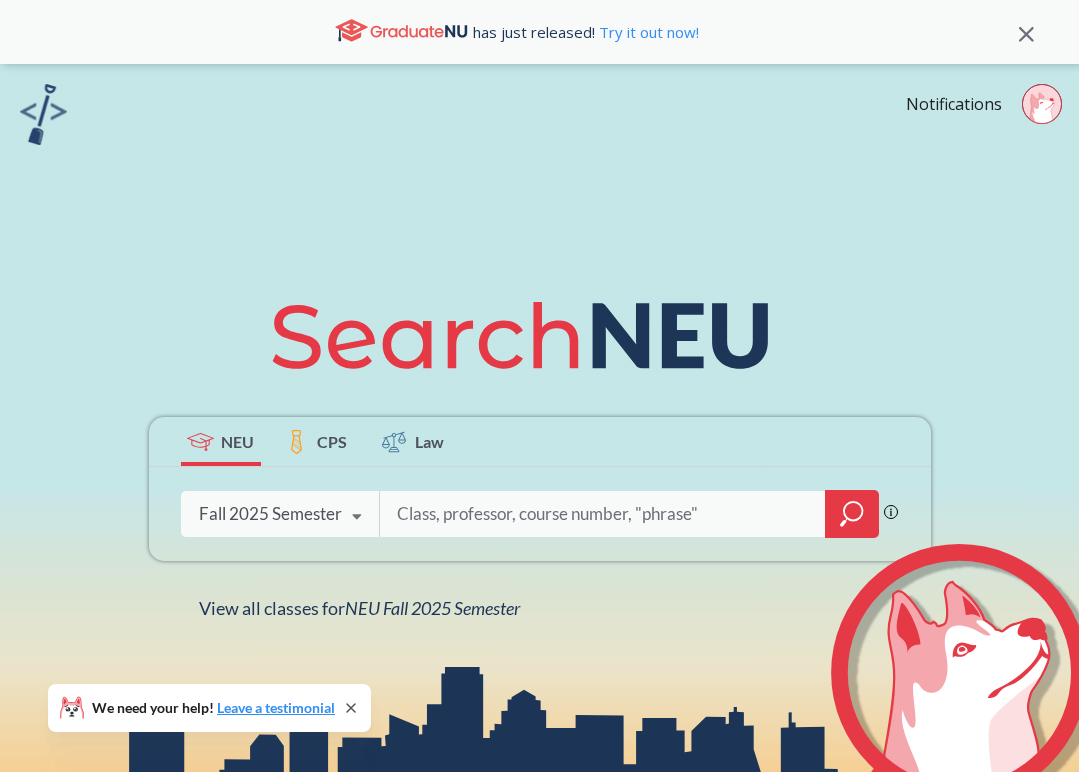 click at bounding box center (603, 514) 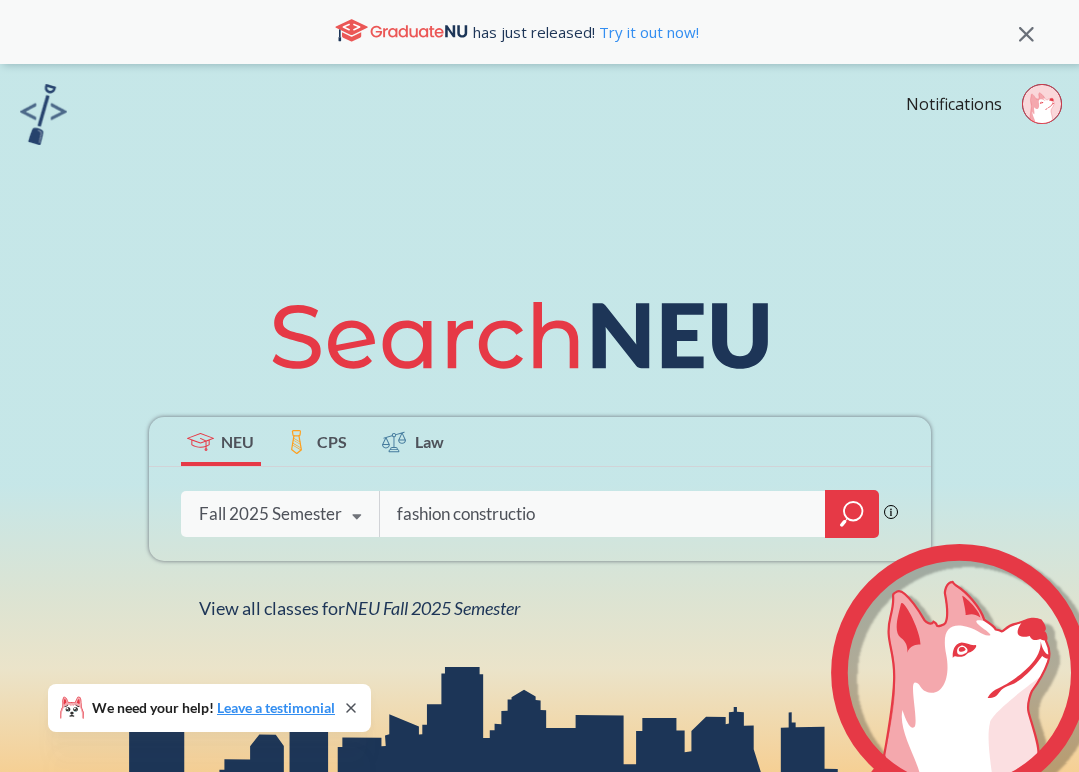 type on "fashion construction" 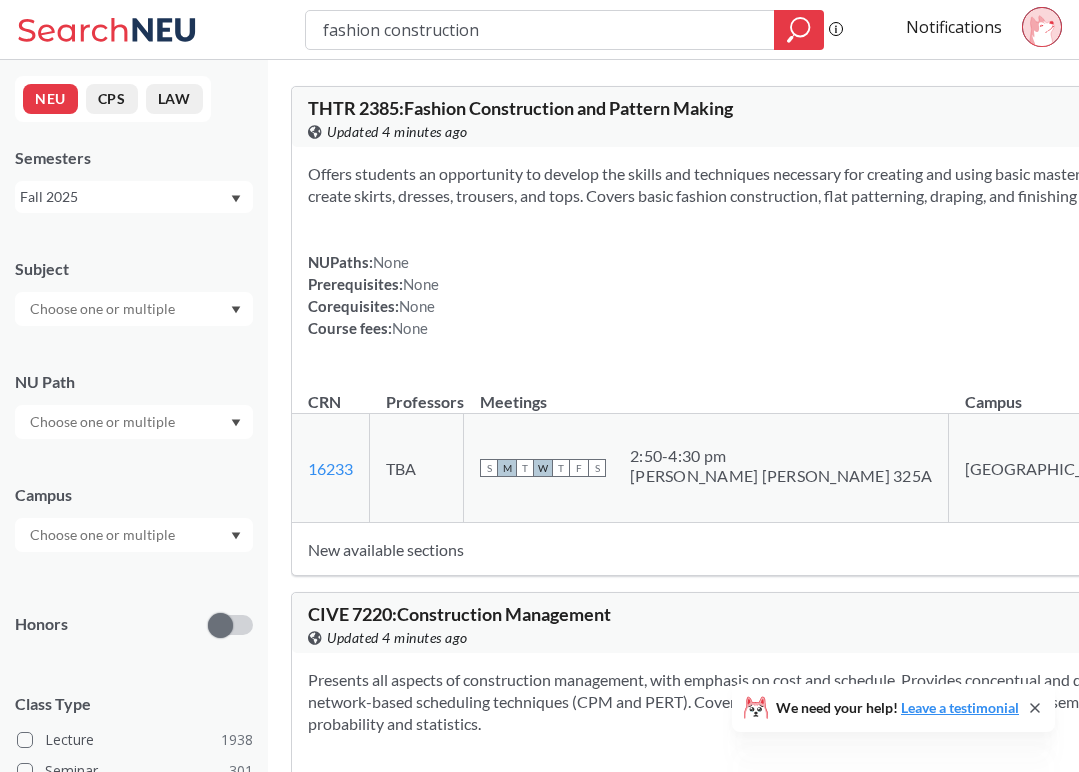click at bounding box center [1286, 468] 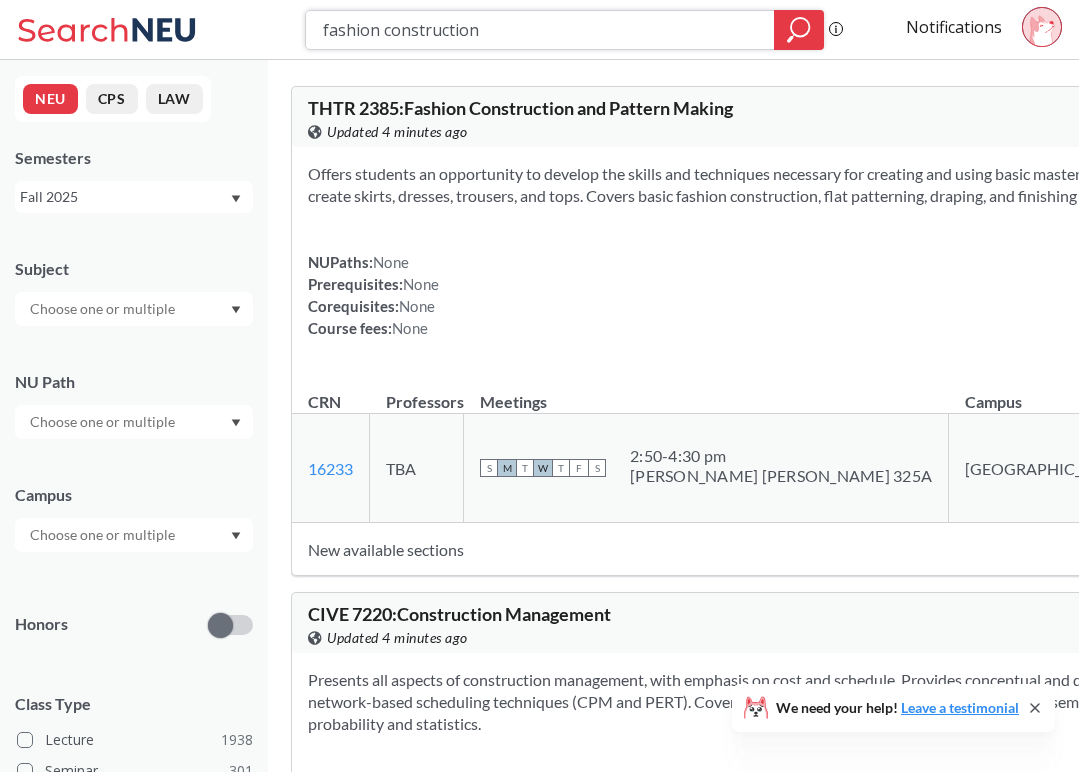 drag, startPoint x: 496, startPoint y: 29, endPoint x: 377, endPoint y: 30, distance: 119.0042 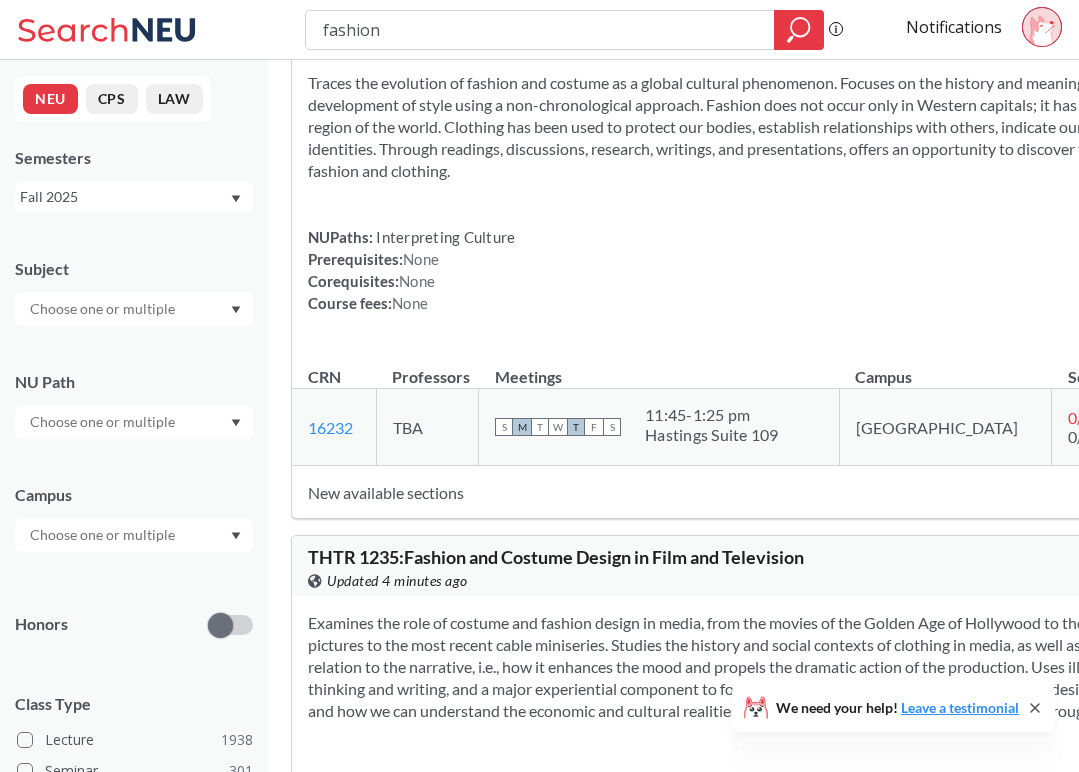 scroll, scrollTop: 615, scrollLeft: 0, axis: vertical 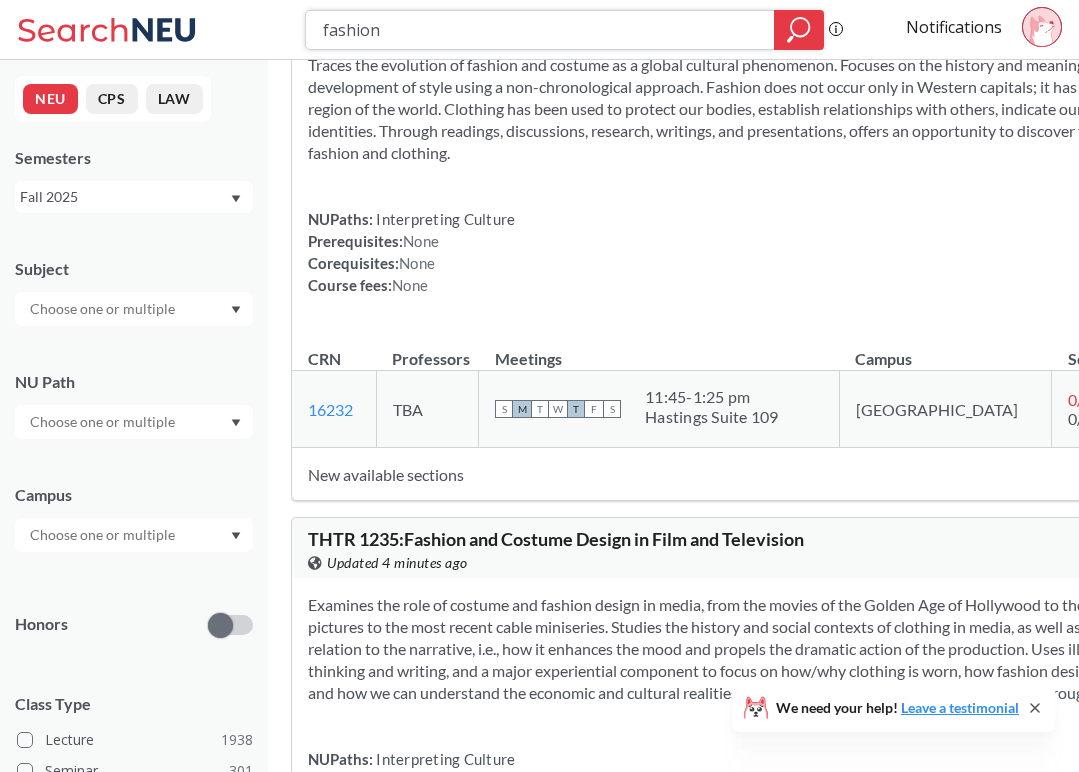drag, startPoint x: 405, startPoint y: 33, endPoint x: 267, endPoint y: 29, distance: 138.05795 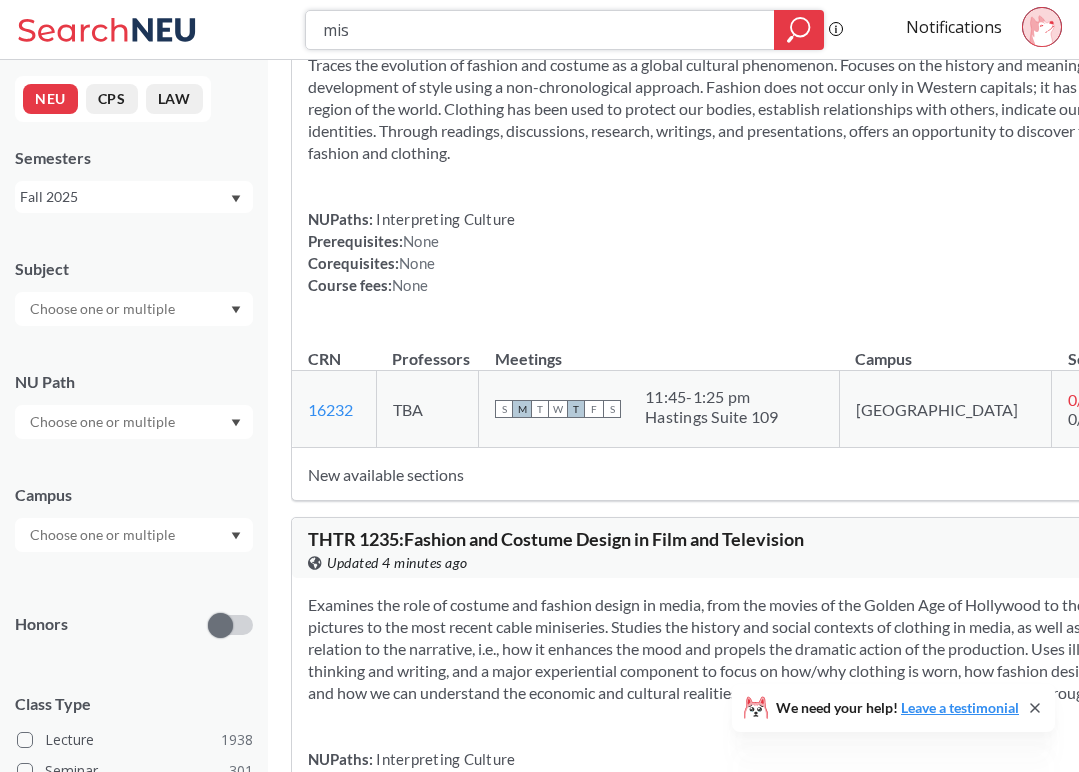 type on "mism" 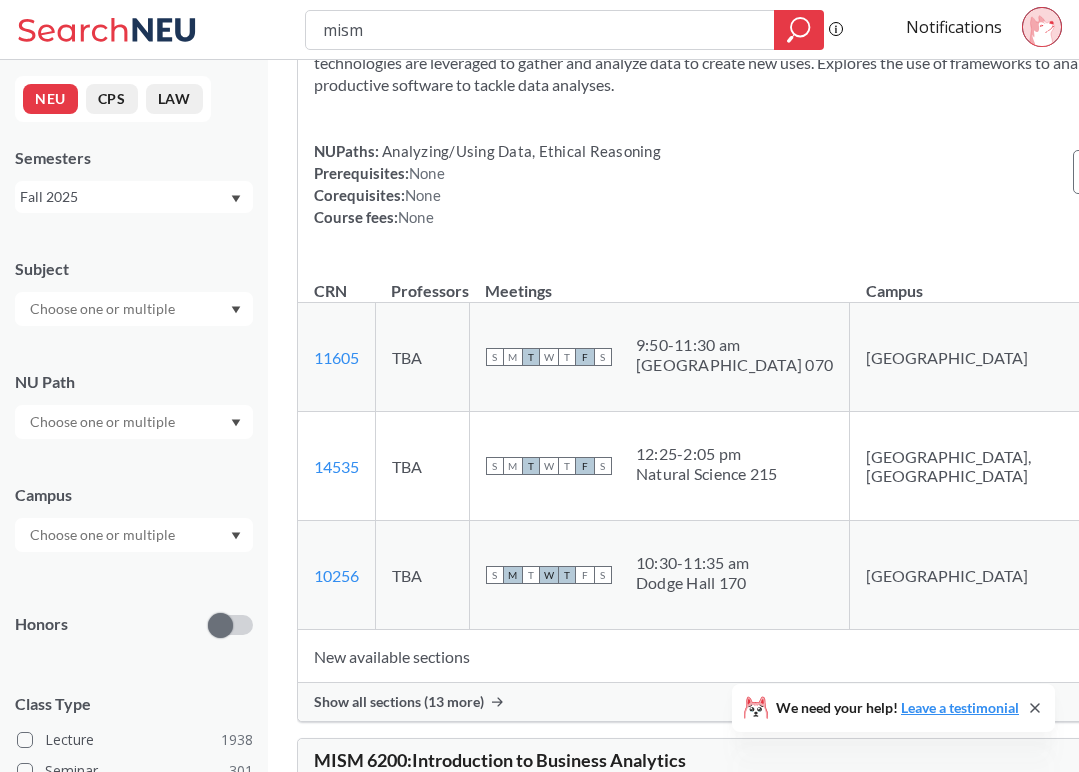 scroll, scrollTop: 2465, scrollLeft: 0, axis: vertical 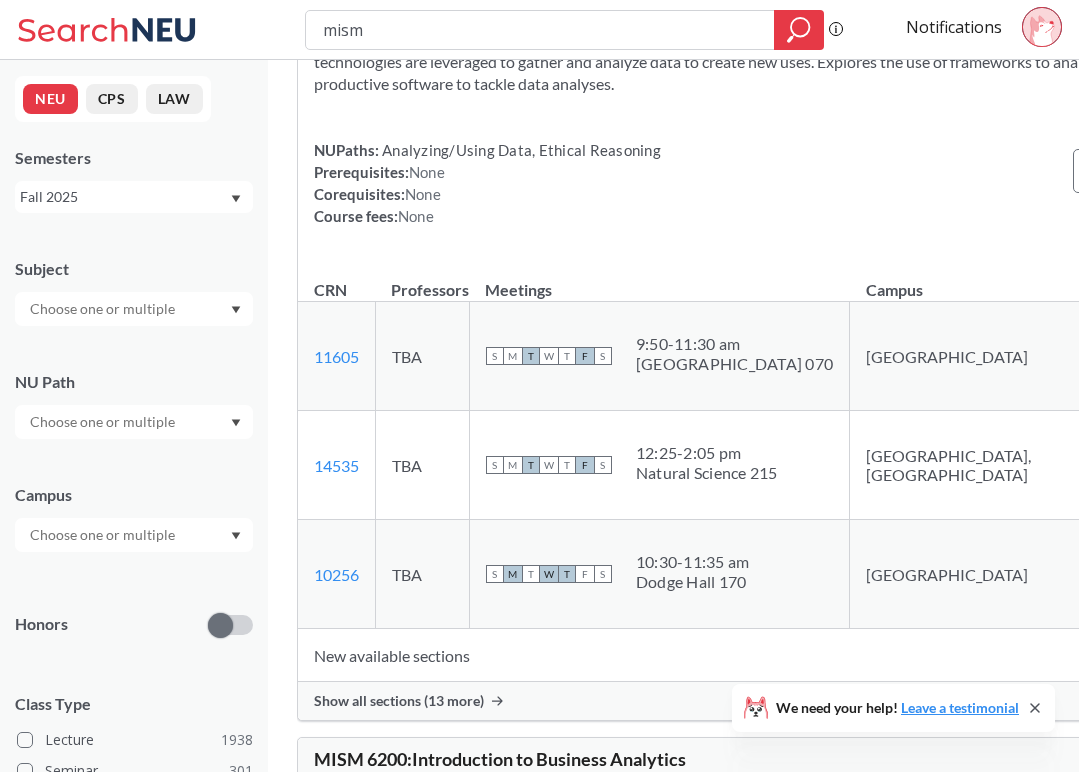 click on "MISM   3501 :  Information Visualization for Business View this course on Banner. Updated 4 minutes ago 4 CREDITS
Introduces the use of design, interaction, and visualization techniques and strategies to support the effective presentation and manipulation of business information. Based on principles from art, design, psychology, and information science, offers students opportunities to learn how to successfully choose appropriate methods of representing various kinds of business data to support analysis, decision making, and communication to organizational stakeholders.
NUPaths:  None Prerequisites:  None Corequisites:  None Course fees:  None View more info for this class CRN  Professors   Meetings   Campus   Seats   Notifications  12097 View this section on Banner. TBA S M T W T F S 3:25 - 5:05 pm Shillman Hall 320 Boston 2 / 40 0/0 Waitlist Seats Subscribe to notifications for this section MISM   6202 :  Foundations of Data Analysis for Business View this course on Banner. Updated 4 minutes ago" at bounding box center [807, 734] 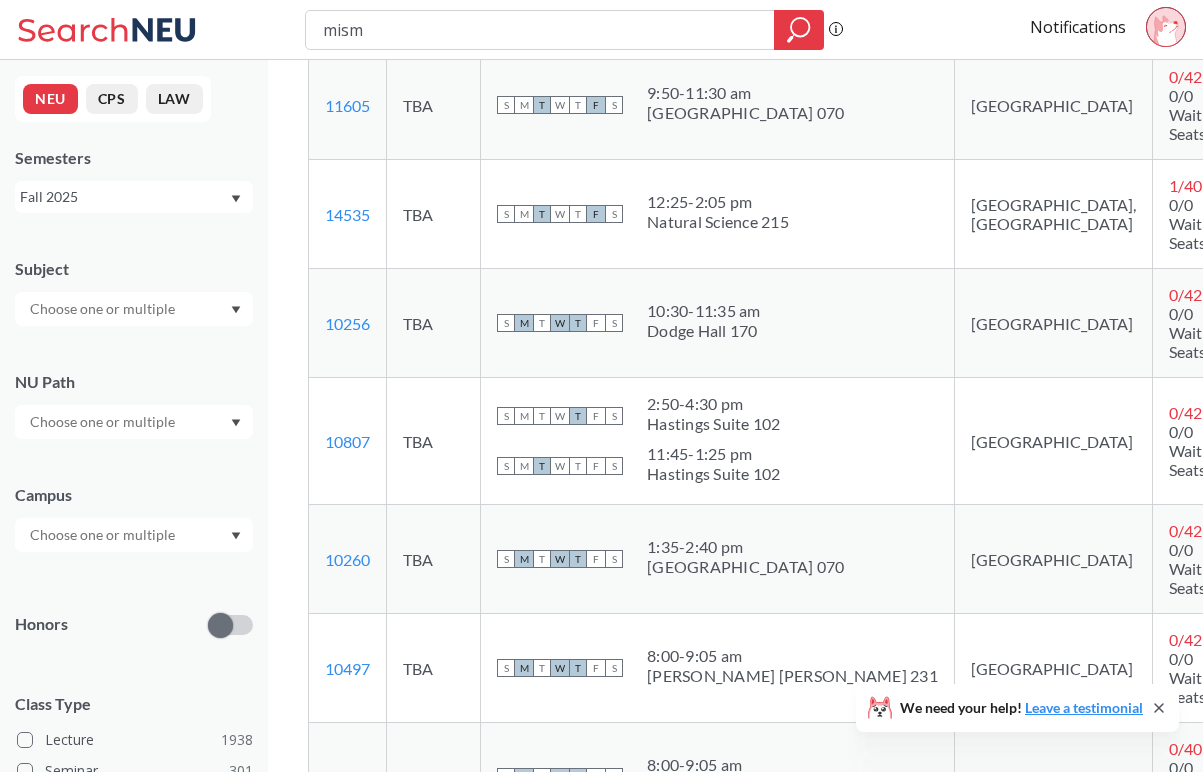 scroll, scrollTop: 2778, scrollLeft: 0, axis: vertical 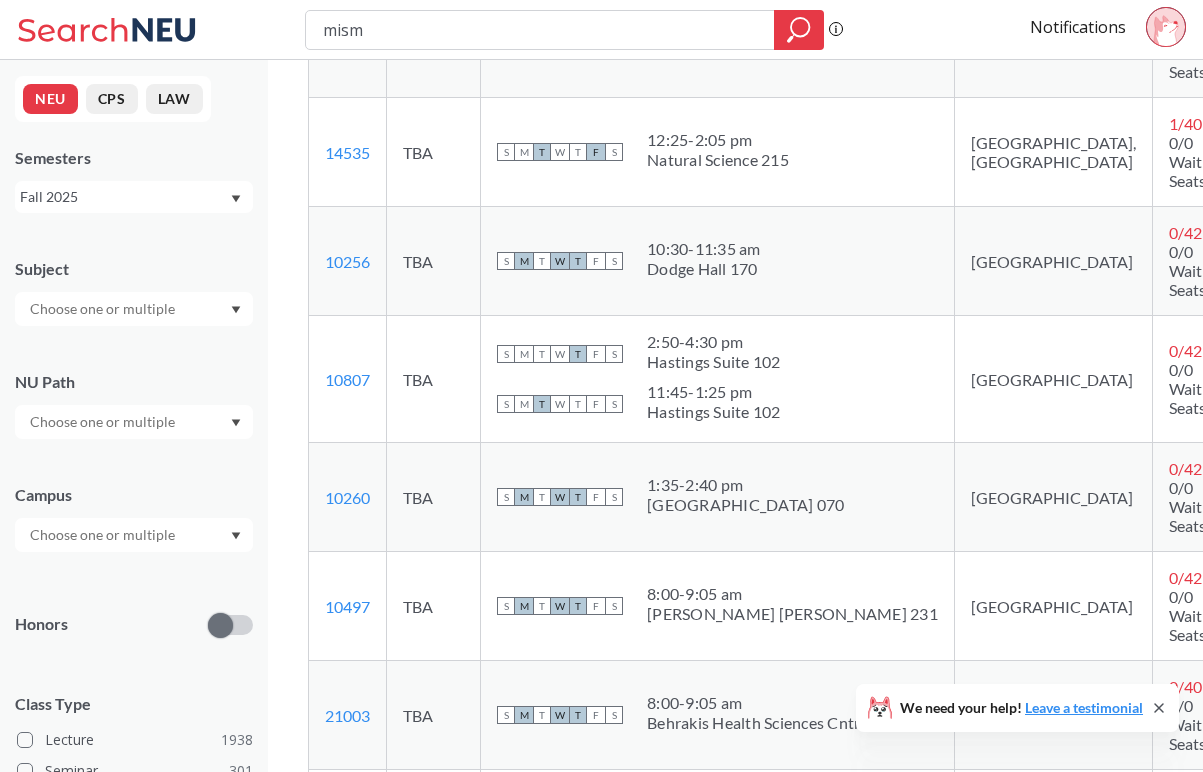 click on "Subscribe to notifications for this section" at bounding box center (1290, 261) 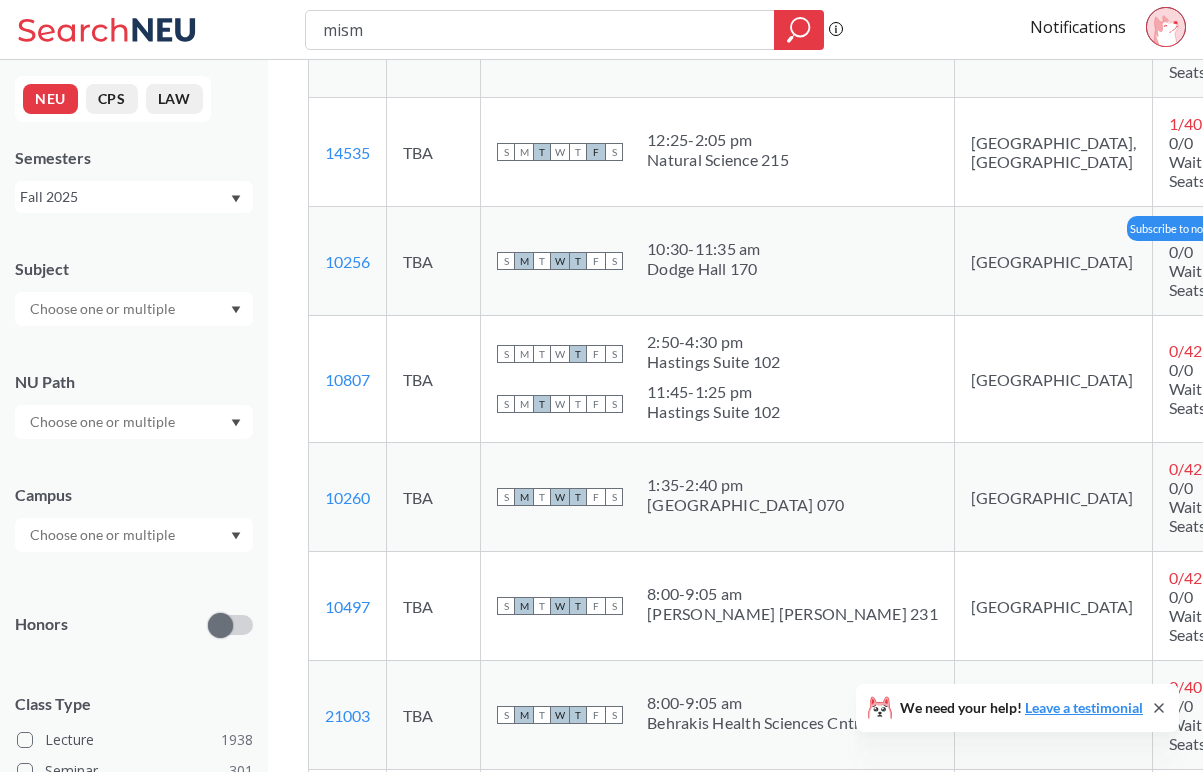 click at bounding box center [1280, 261] 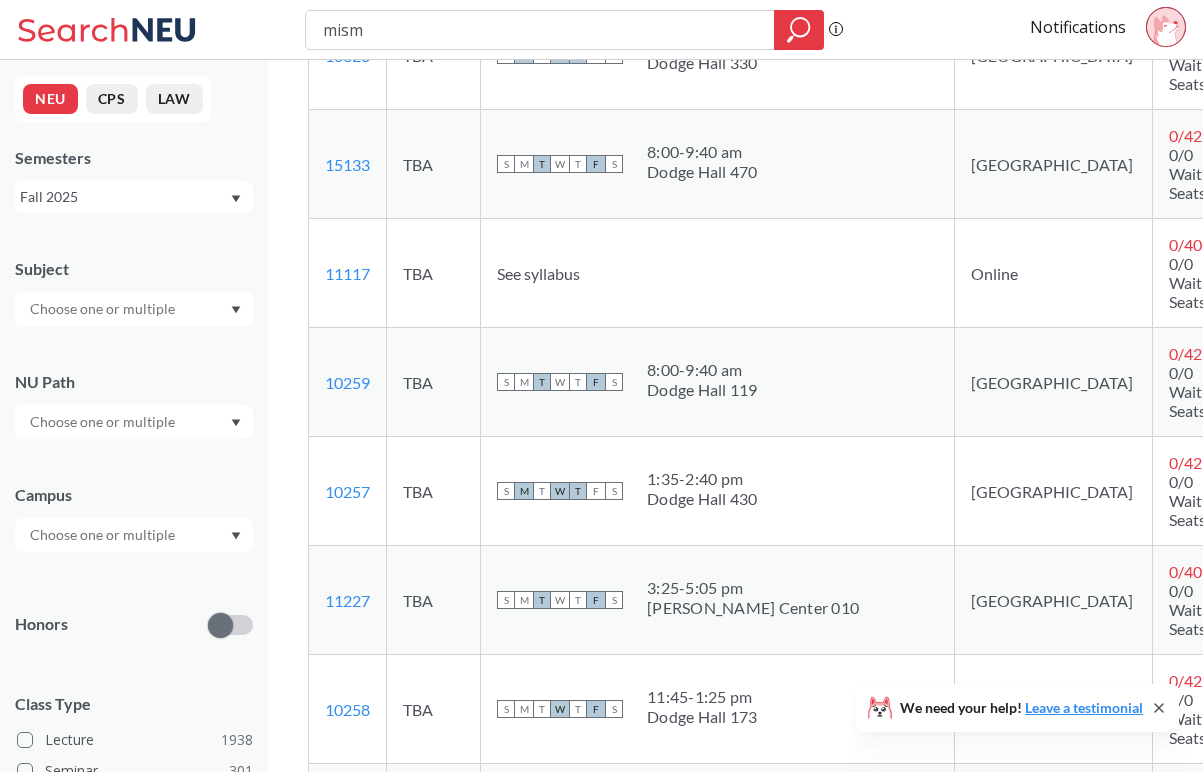 scroll, scrollTop: 3575, scrollLeft: 0, axis: vertical 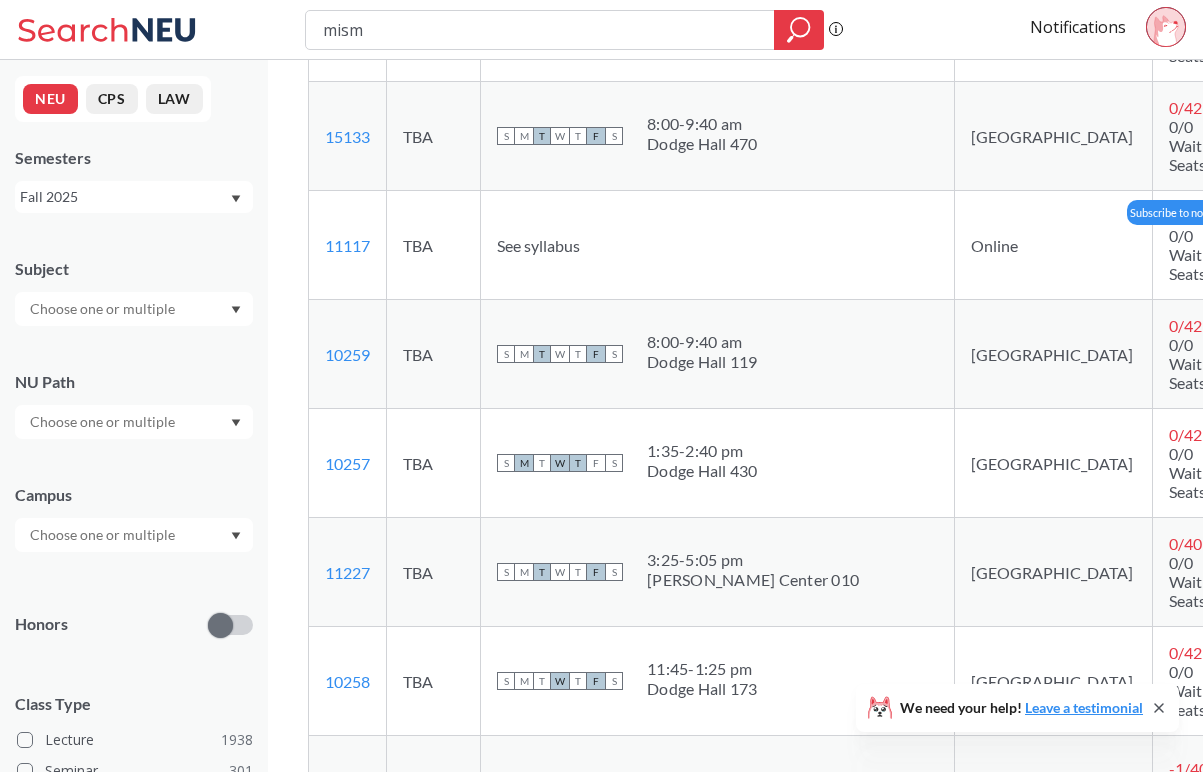 click at bounding box center [1280, 245] 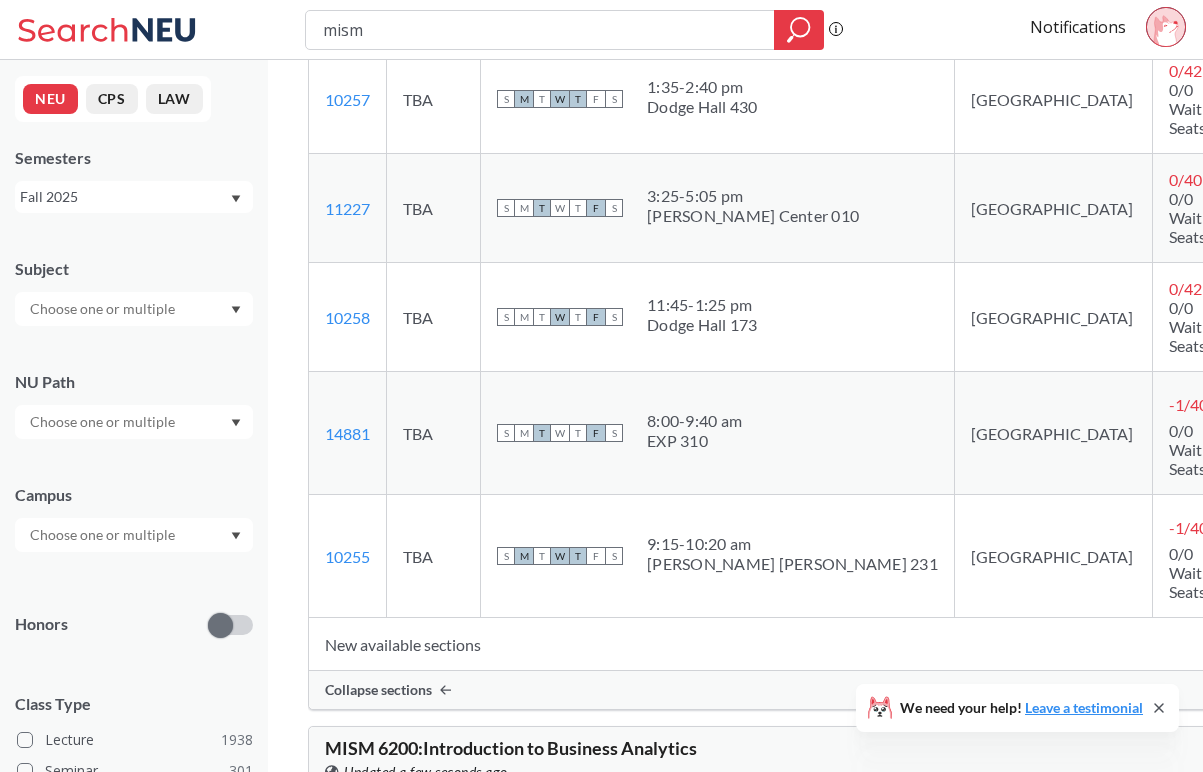 scroll, scrollTop: 3901, scrollLeft: 0, axis: vertical 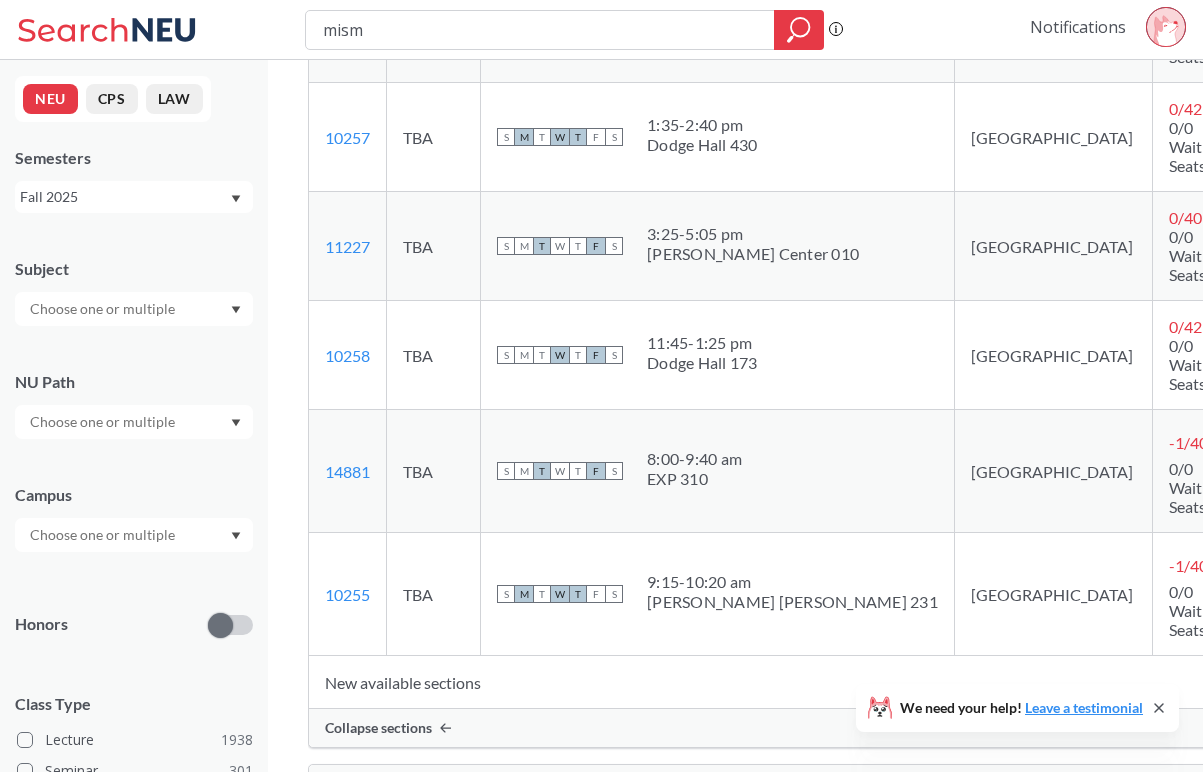 click on "Notifications" at bounding box center [1078, 27] 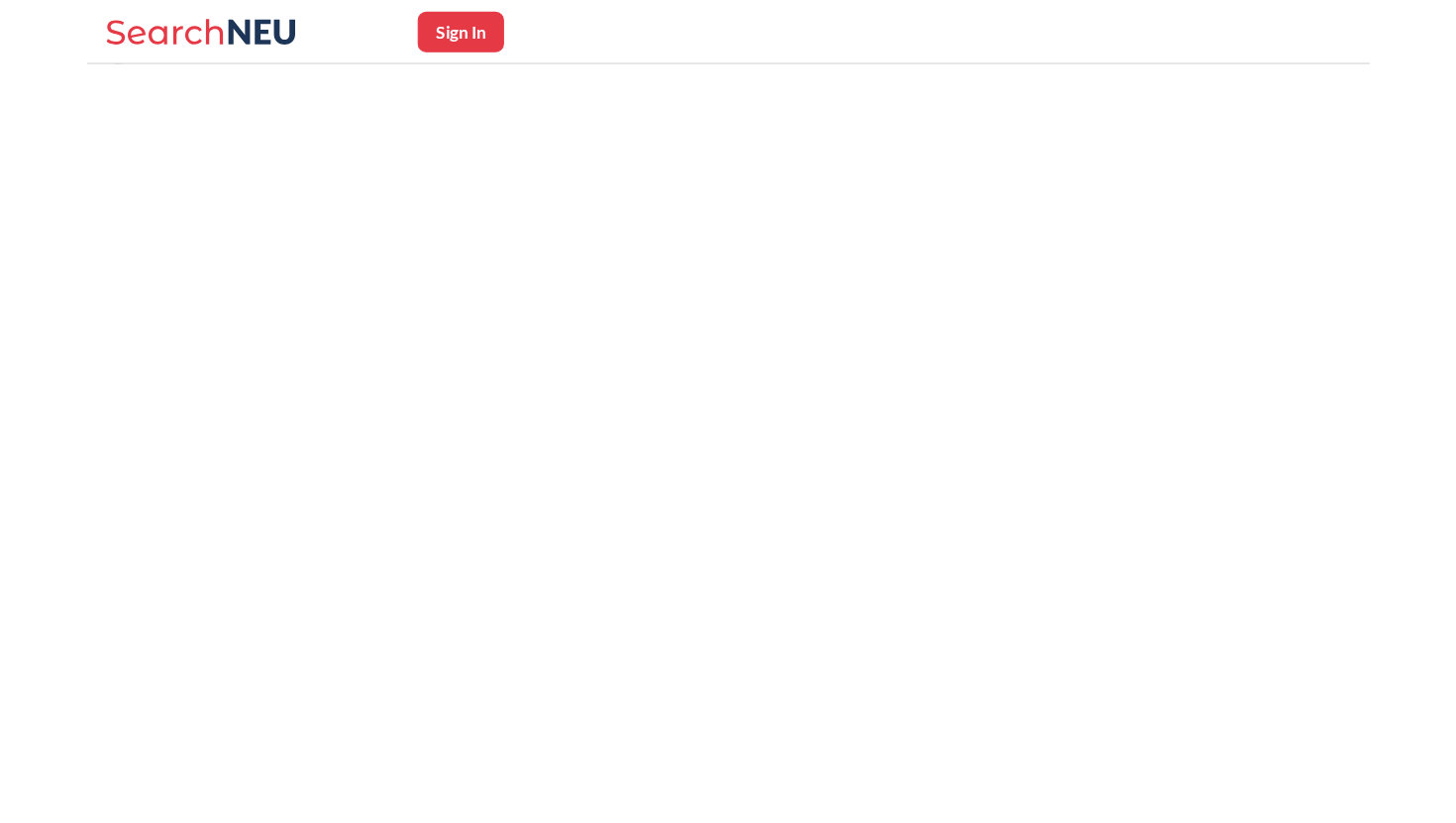 scroll, scrollTop: 0, scrollLeft: 0, axis: both 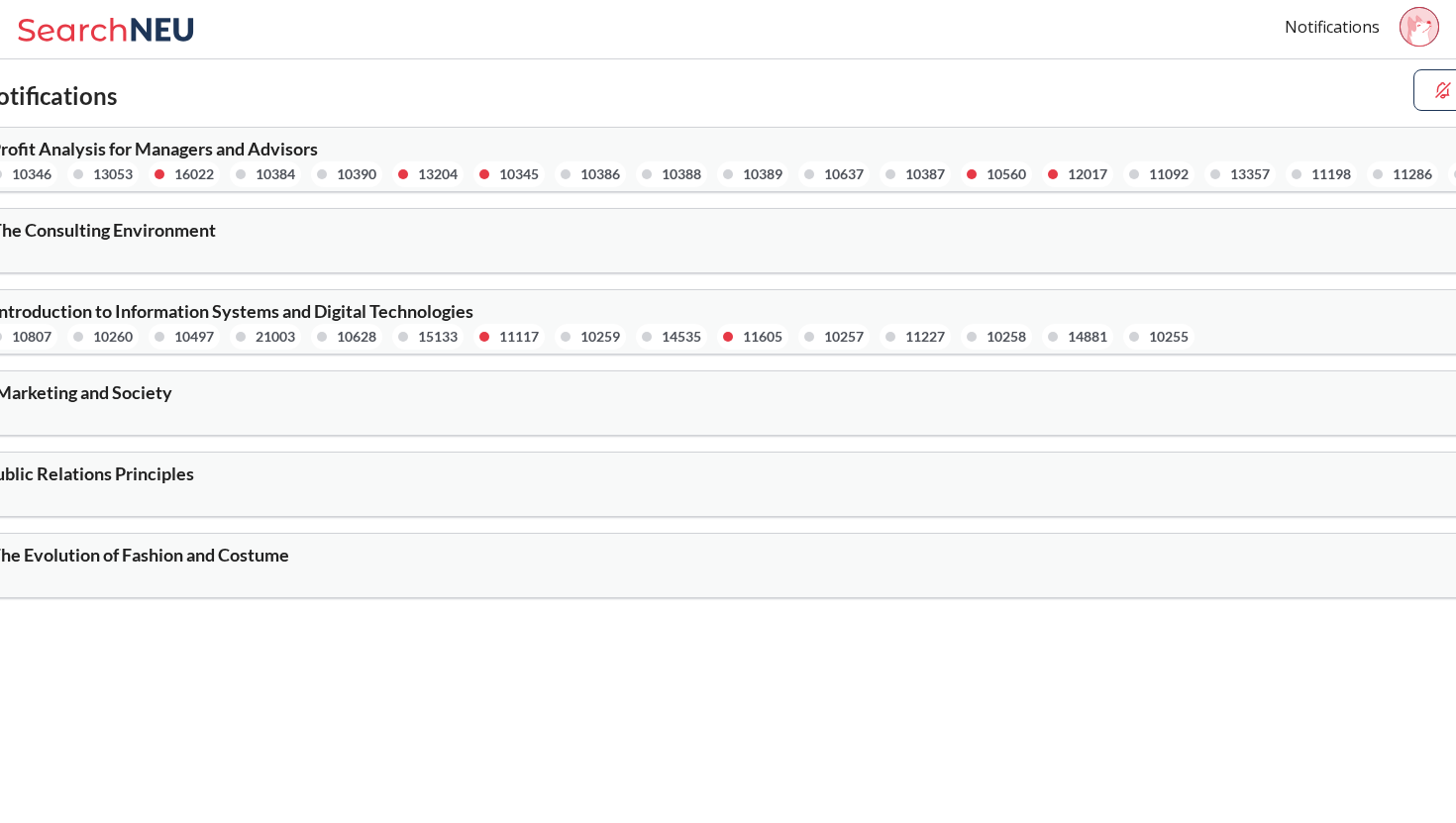 click on "BUSN   3110 :  The Consulting Environment" at bounding box center (55, 230) 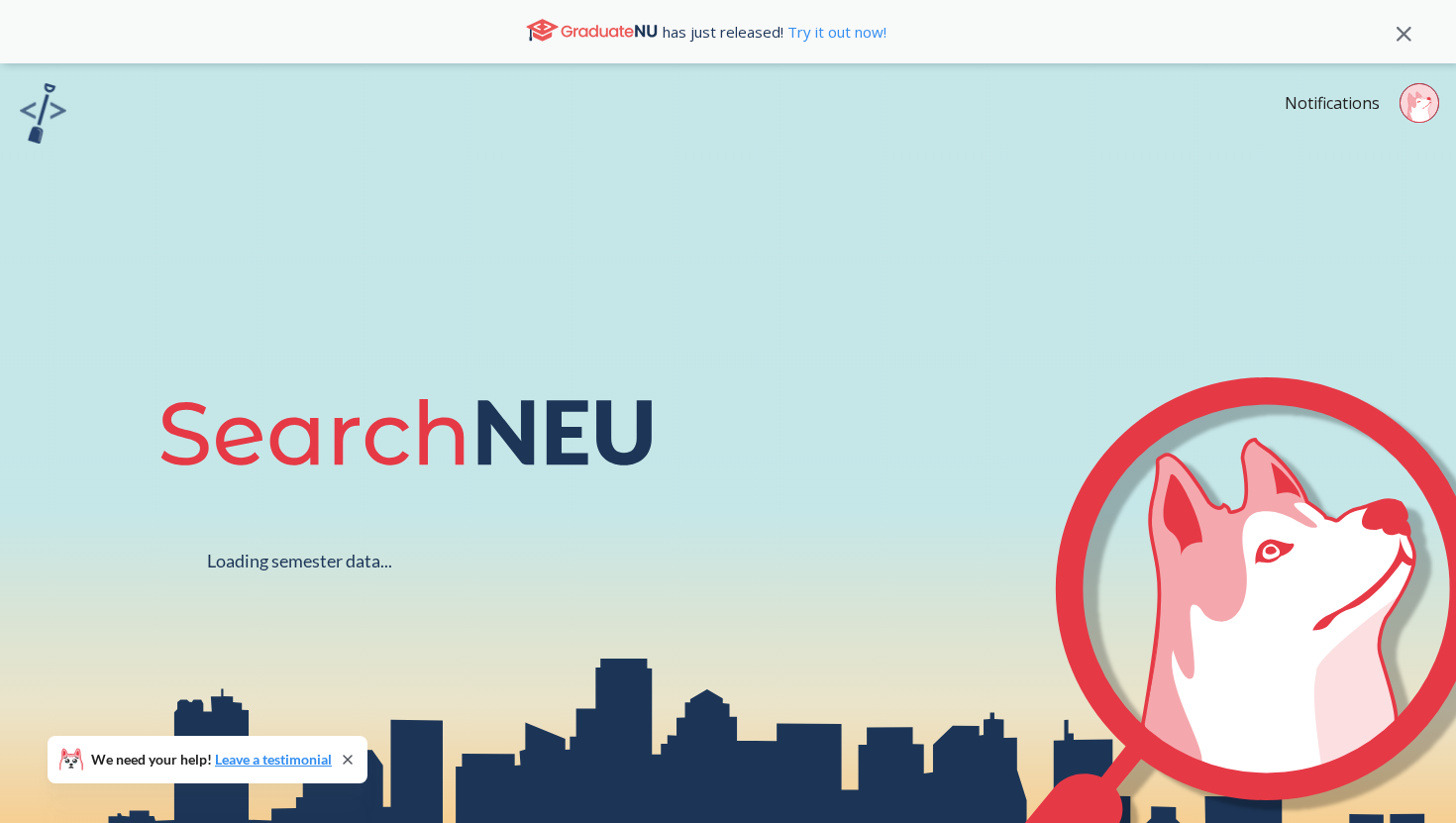 scroll, scrollTop: 0, scrollLeft: 0, axis: both 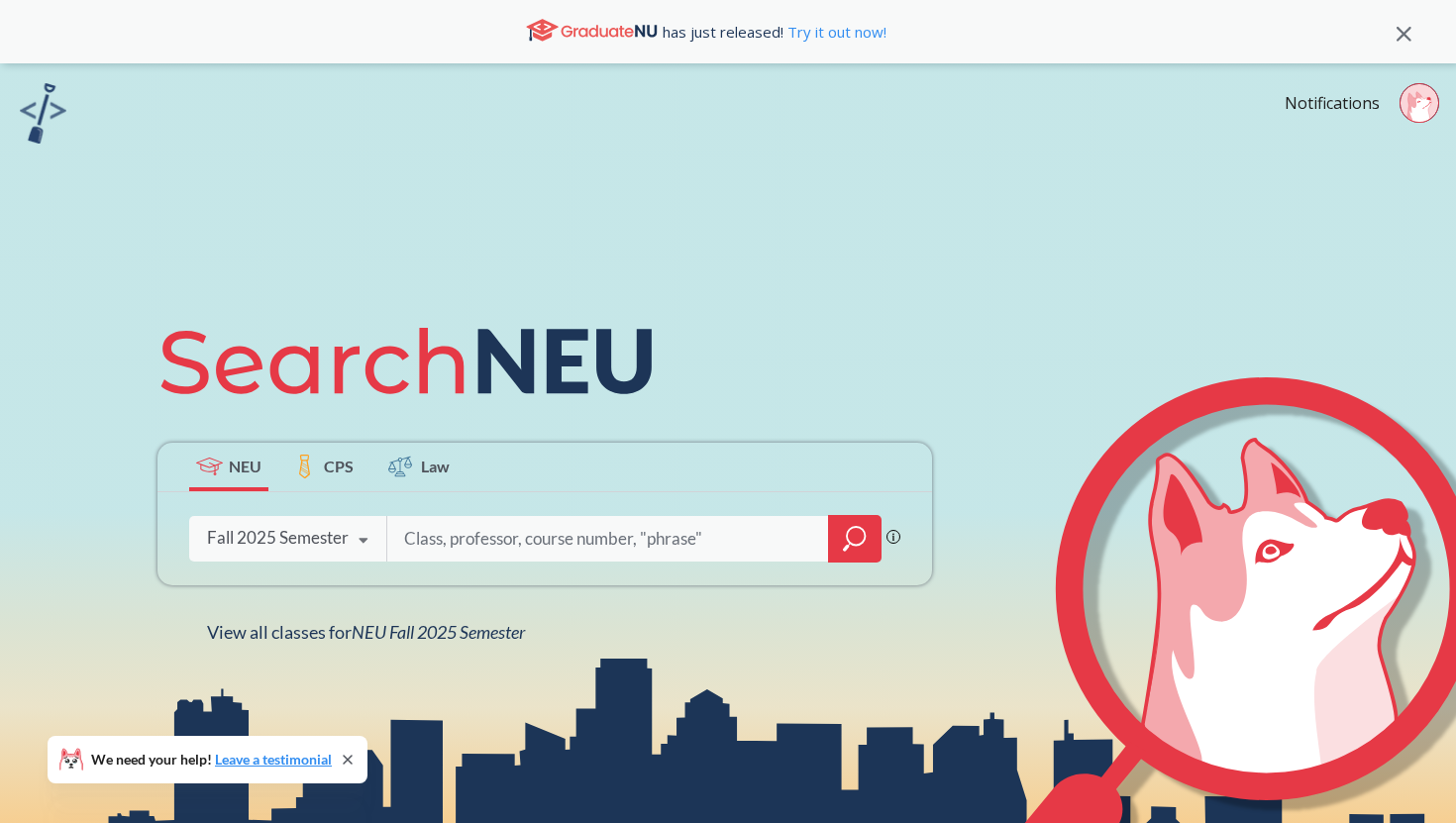 click at bounding box center (608, 539) 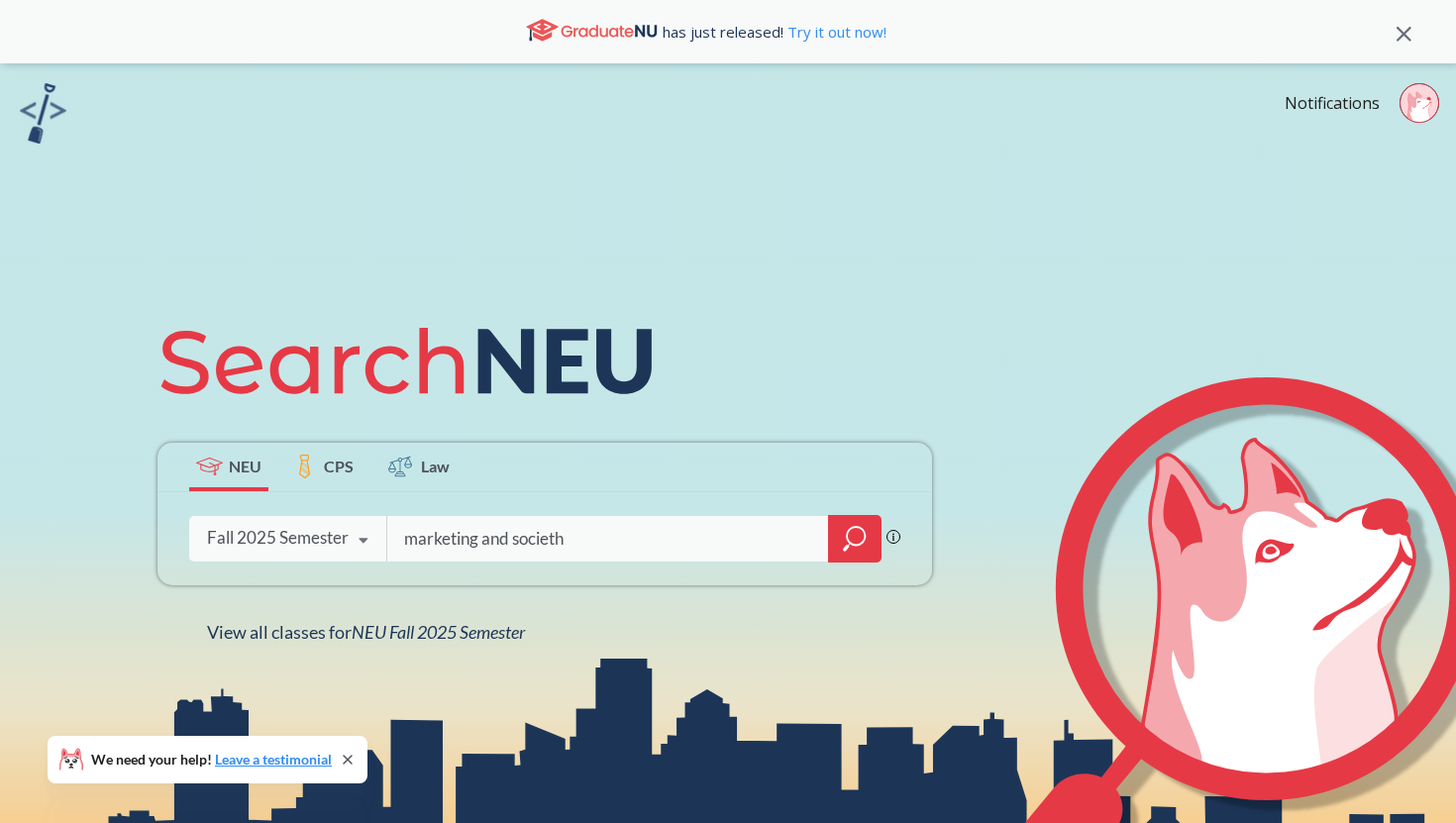 type on "marketing and societhy" 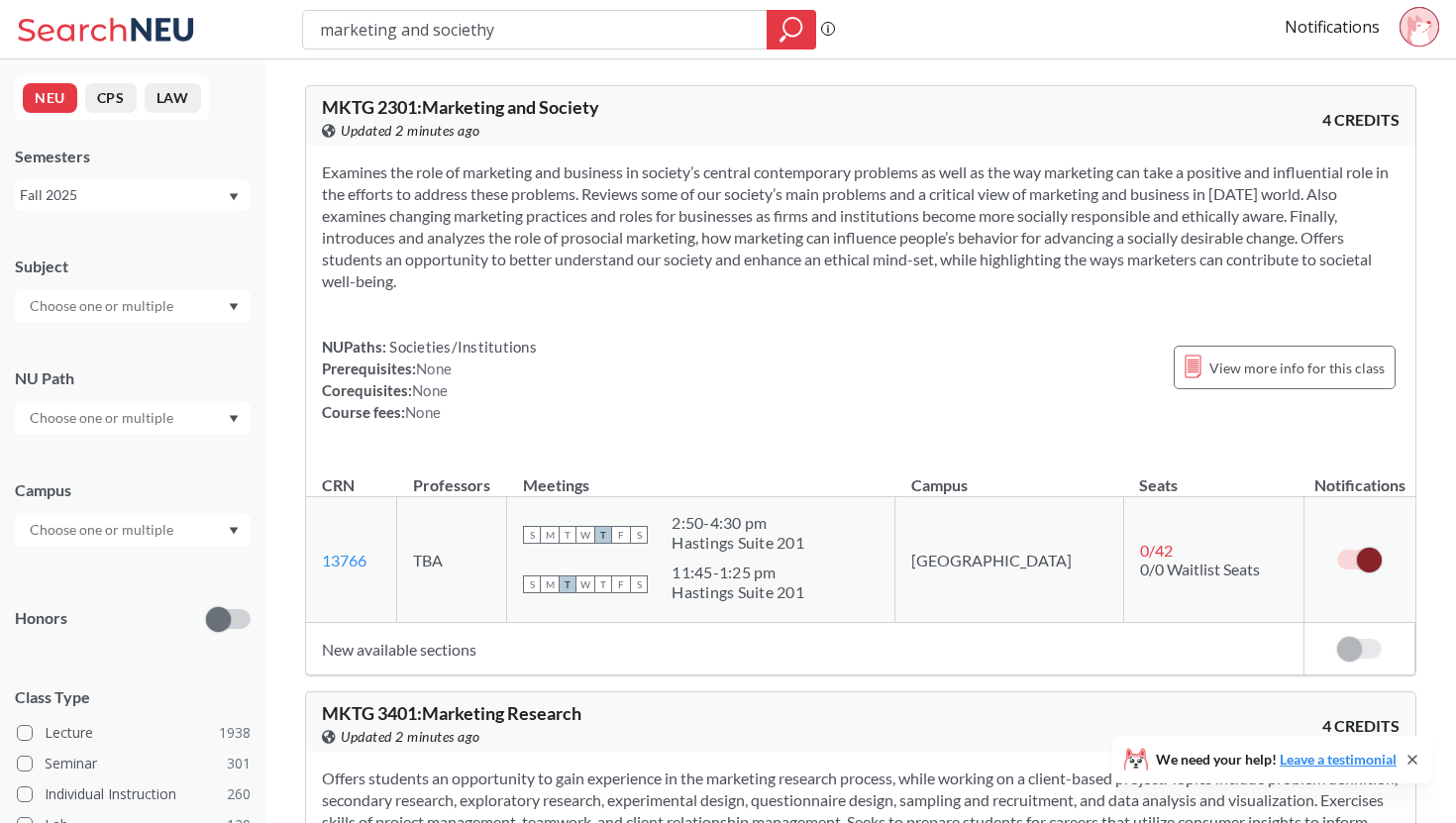 drag, startPoint x: 551, startPoint y: 35, endPoint x: 238, endPoint y: 20, distance: 313.3592 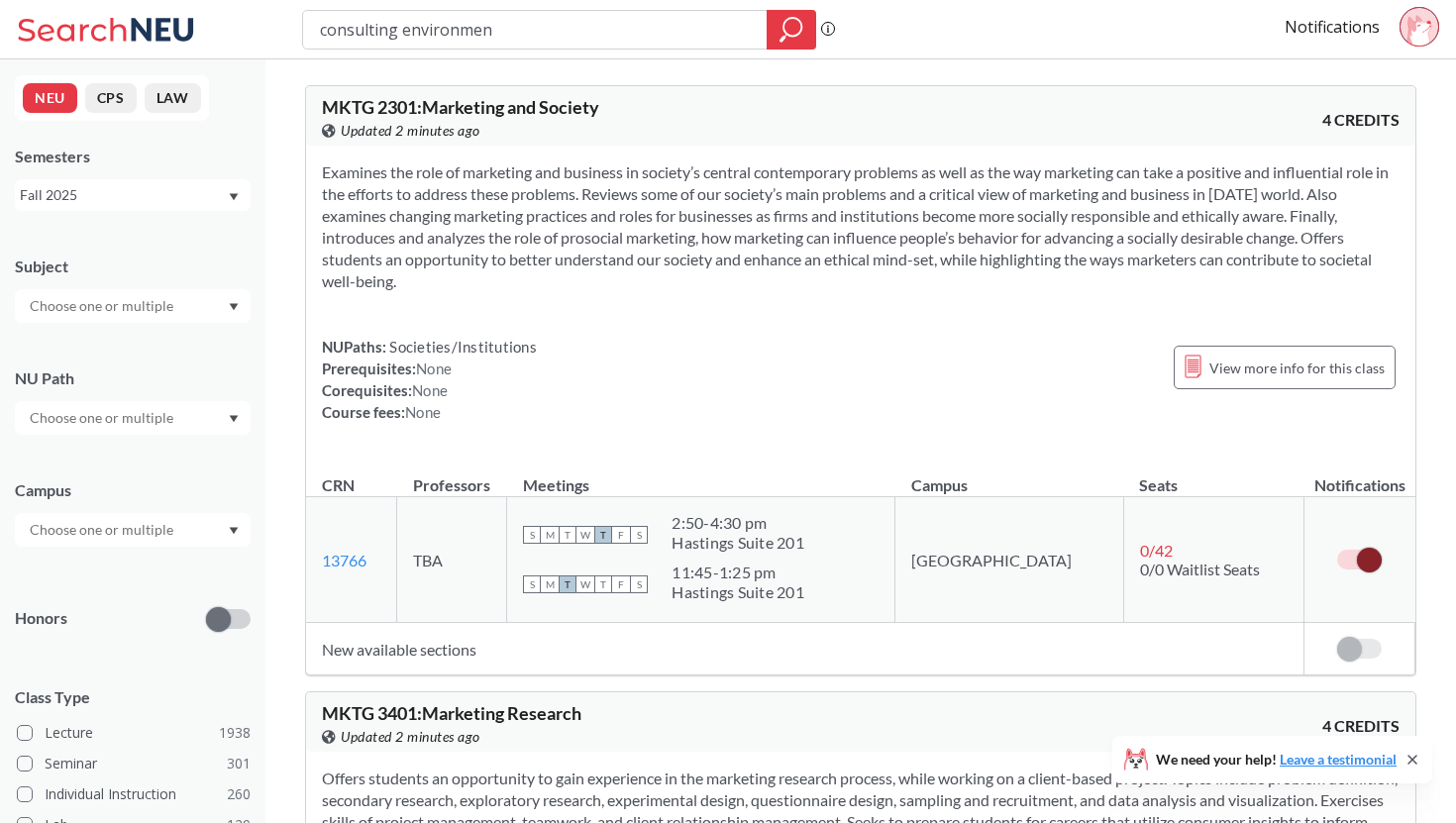 type on "consulting environment" 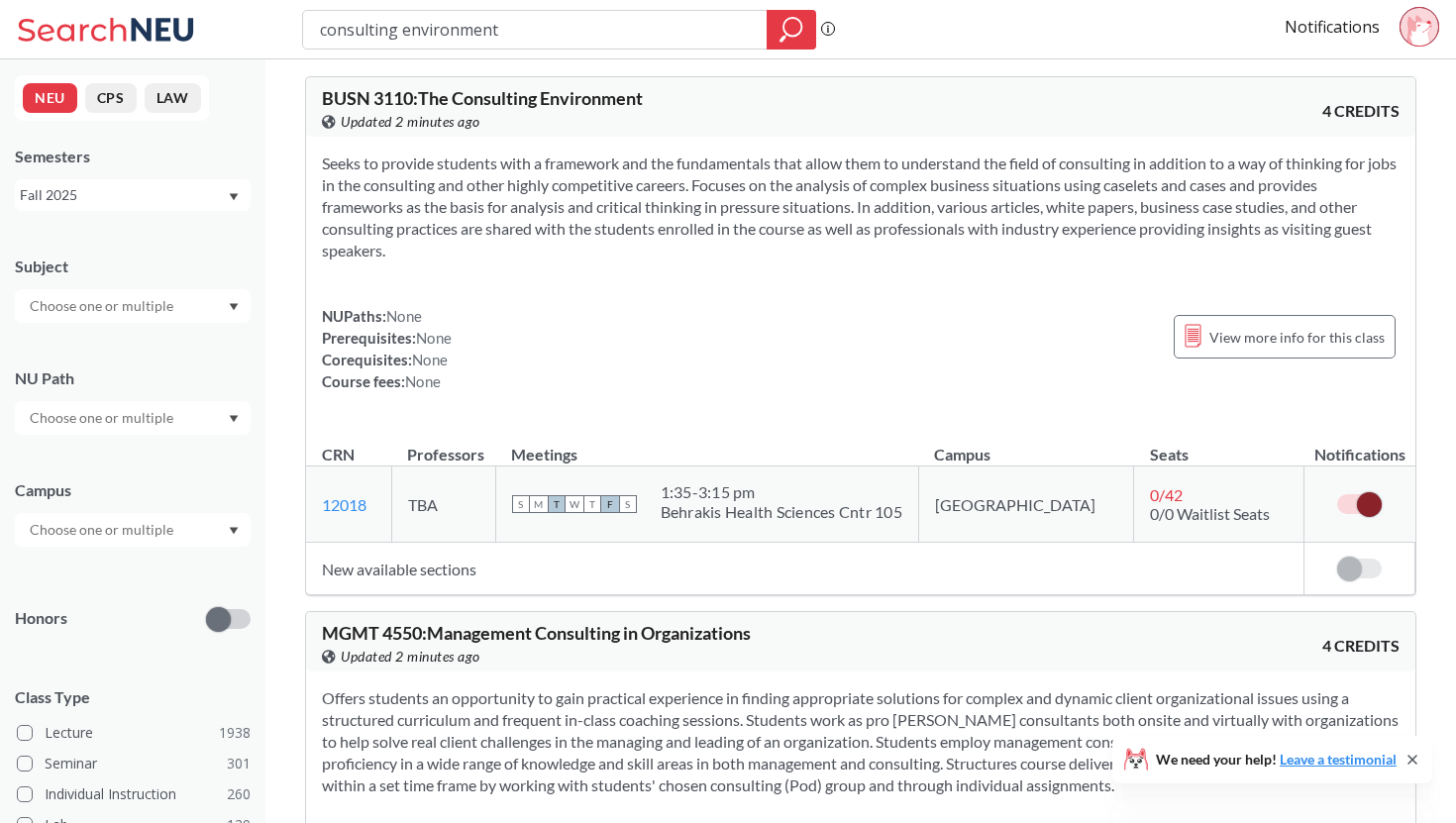 scroll, scrollTop: 0, scrollLeft: 0, axis: both 